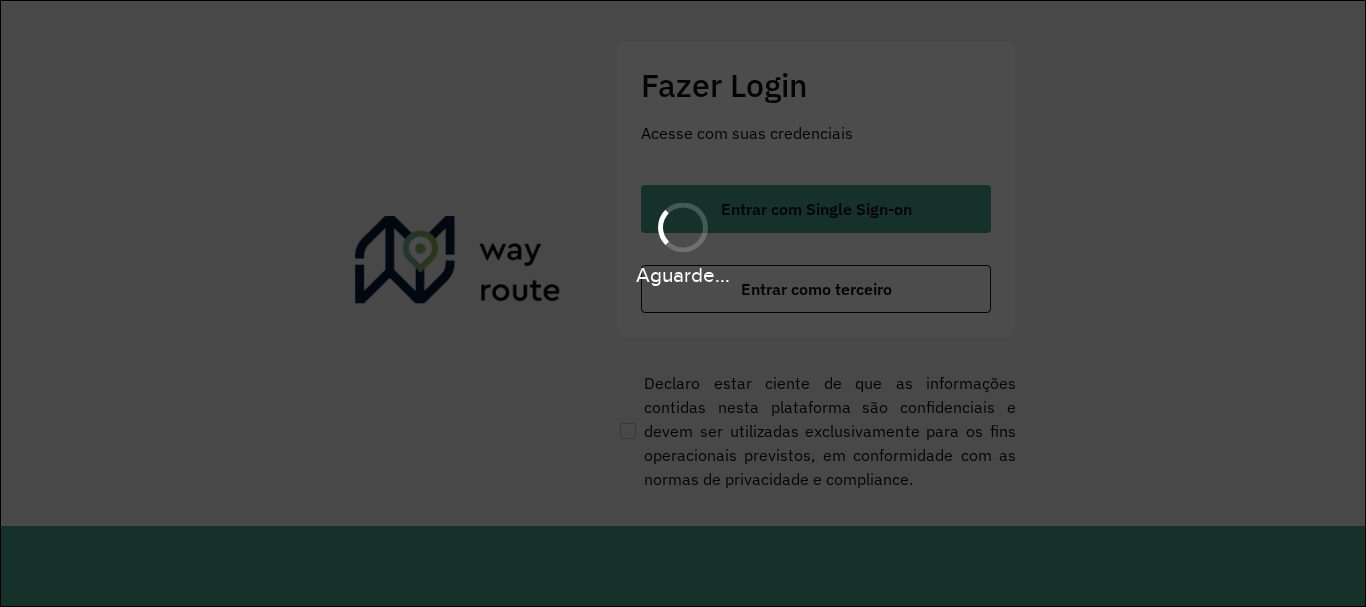 scroll, scrollTop: 0, scrollLeft: 0, axis: both 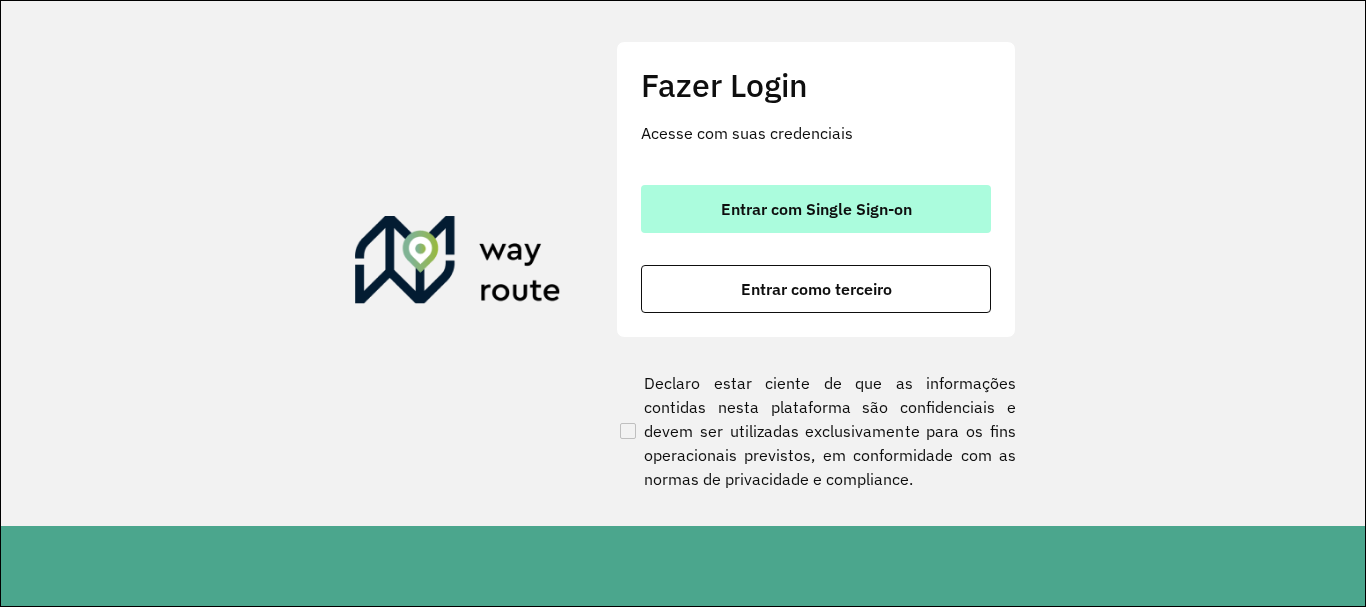 click on "Entrar com Single Sign-on" at bounding box center [816, 209] 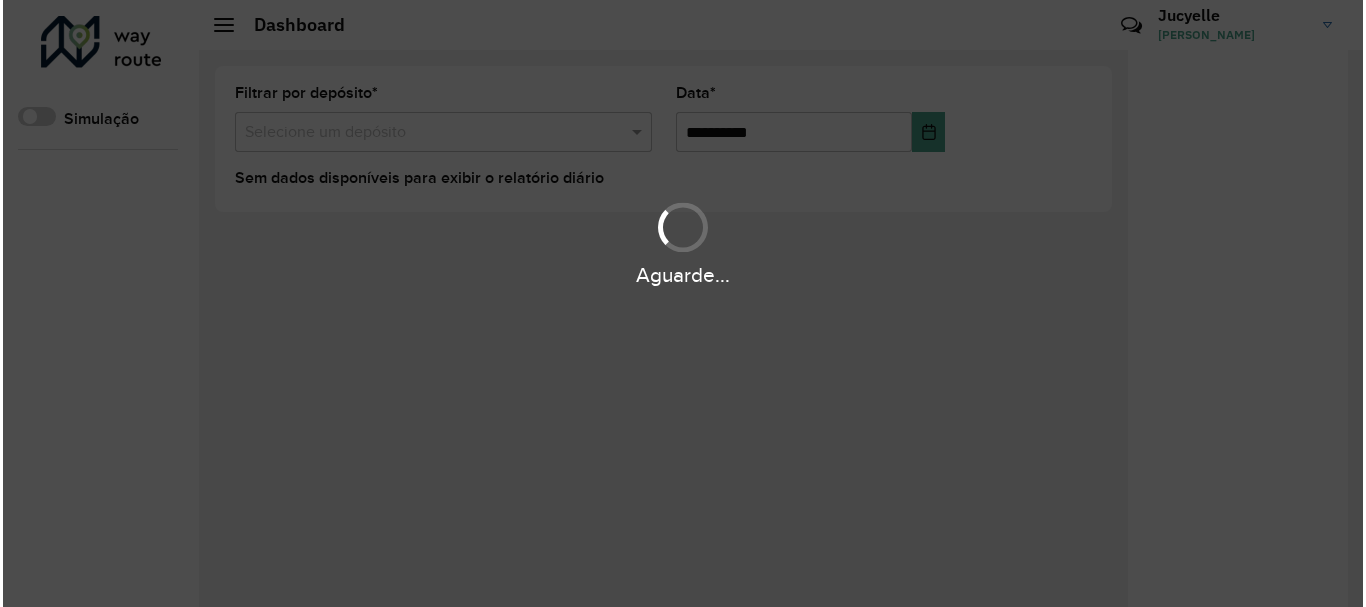 scroll, scrollTop: 0, scrollLeft: 0, axis: both 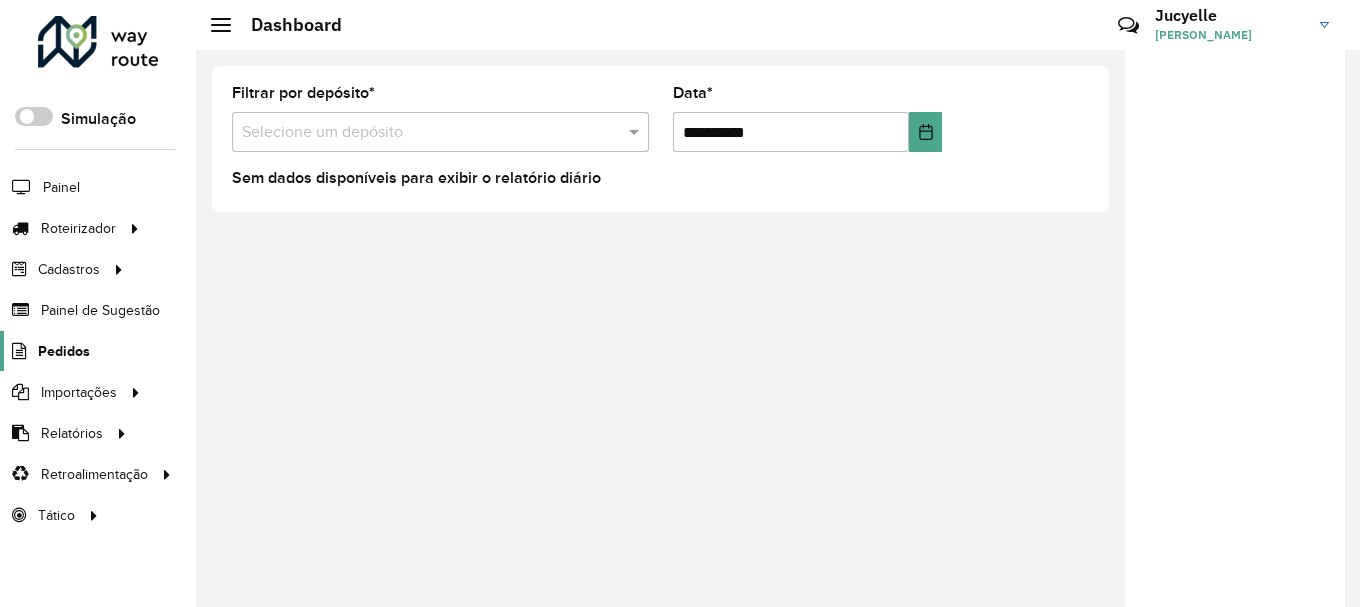 click on "Pedidos" 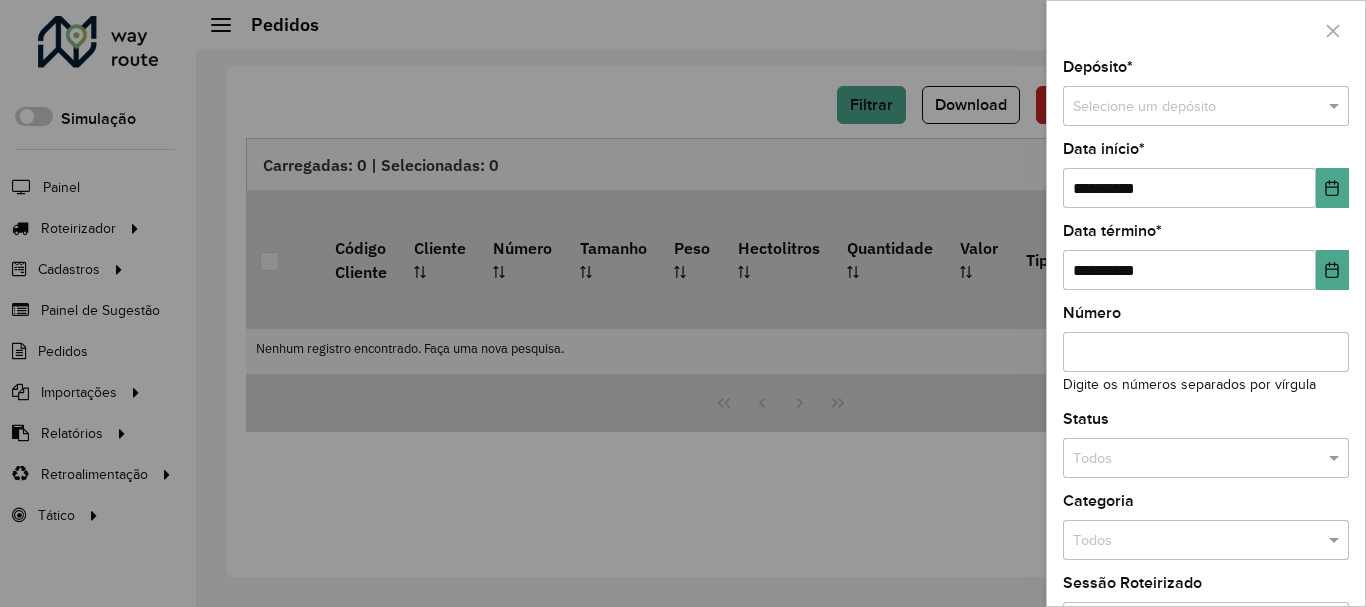 click on "Selecione um depósito" at bounding box center [1206, 106] 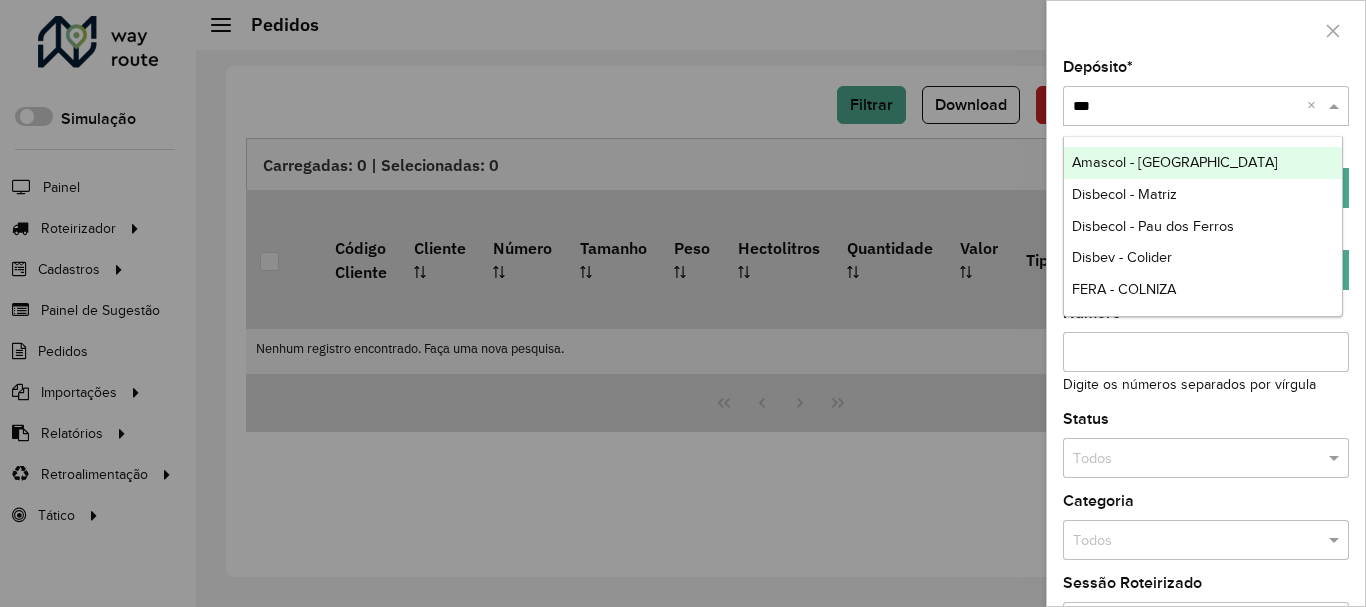type on "****" 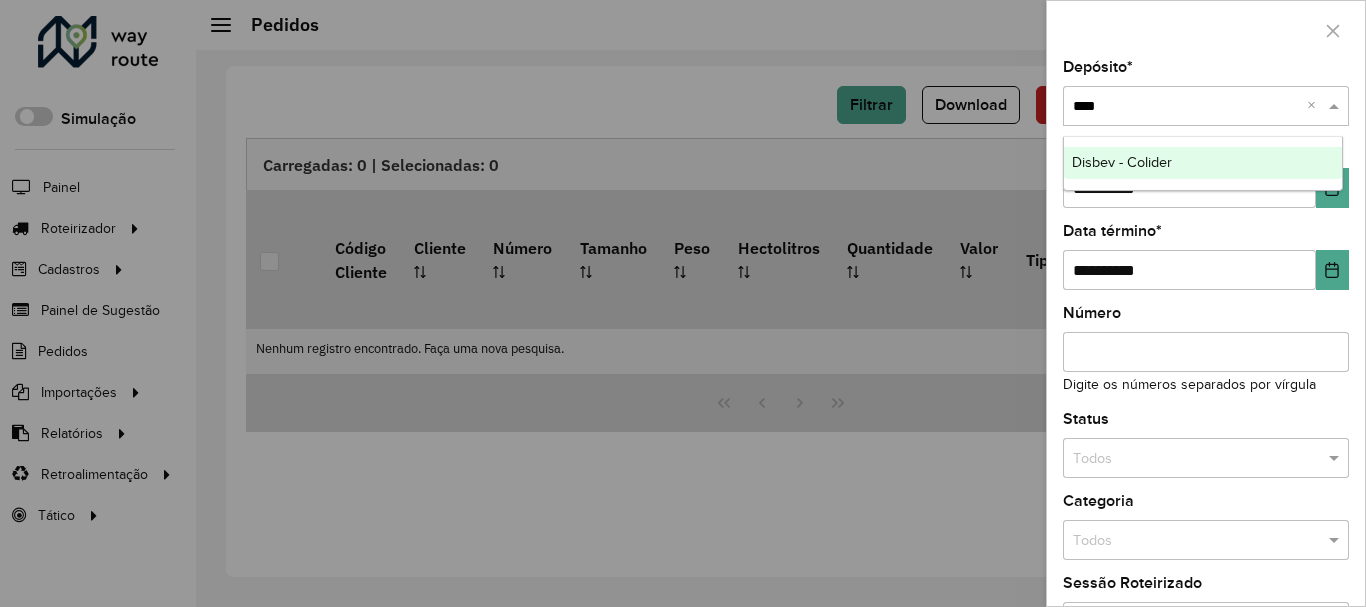click on "Disbev - Colider" at bounding box center [1203, 163] 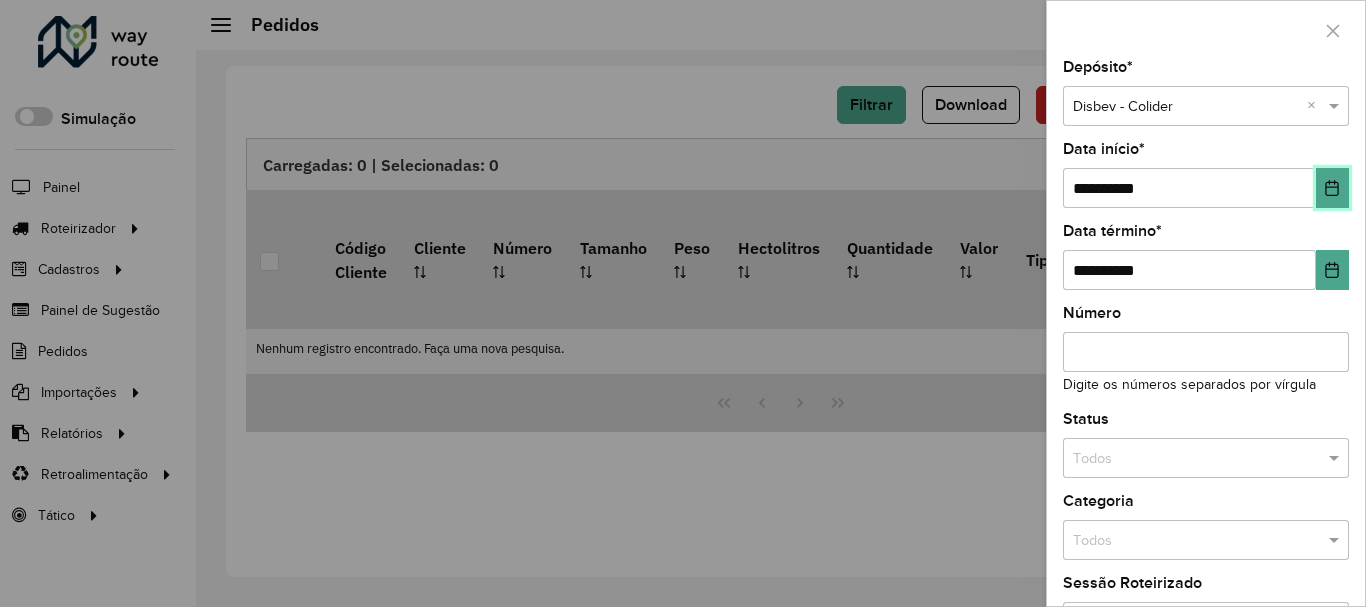click 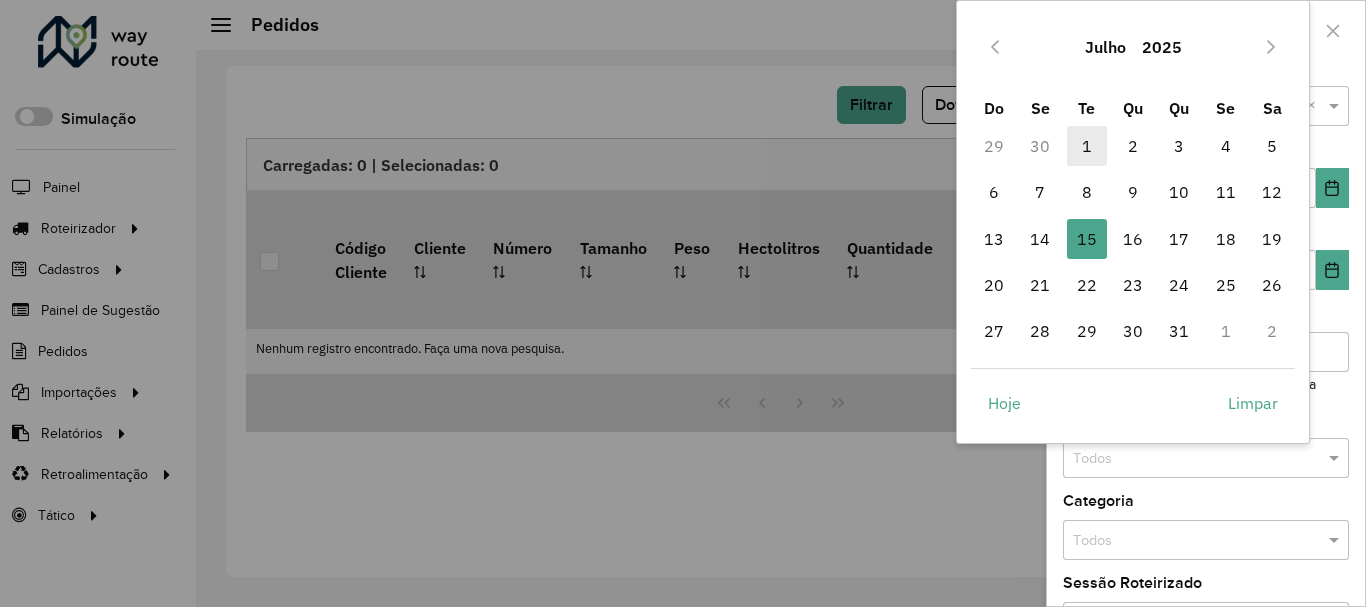 click on "1" at bounding box center [1087, 146] 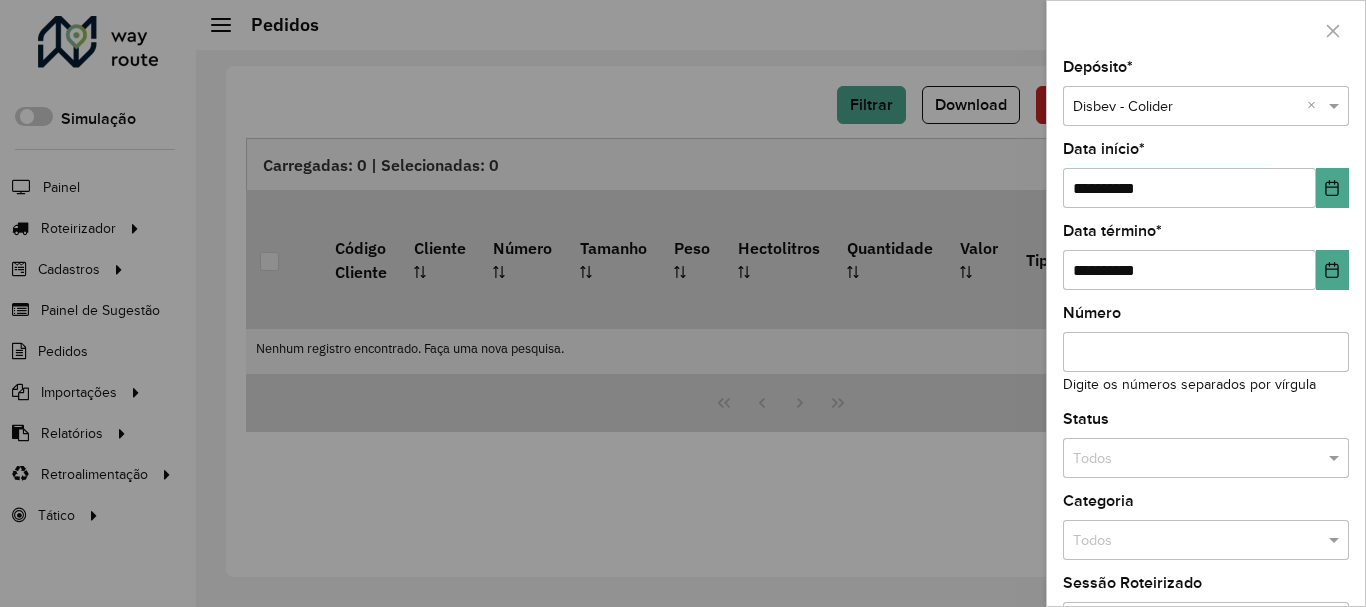 click on "Data término  *" 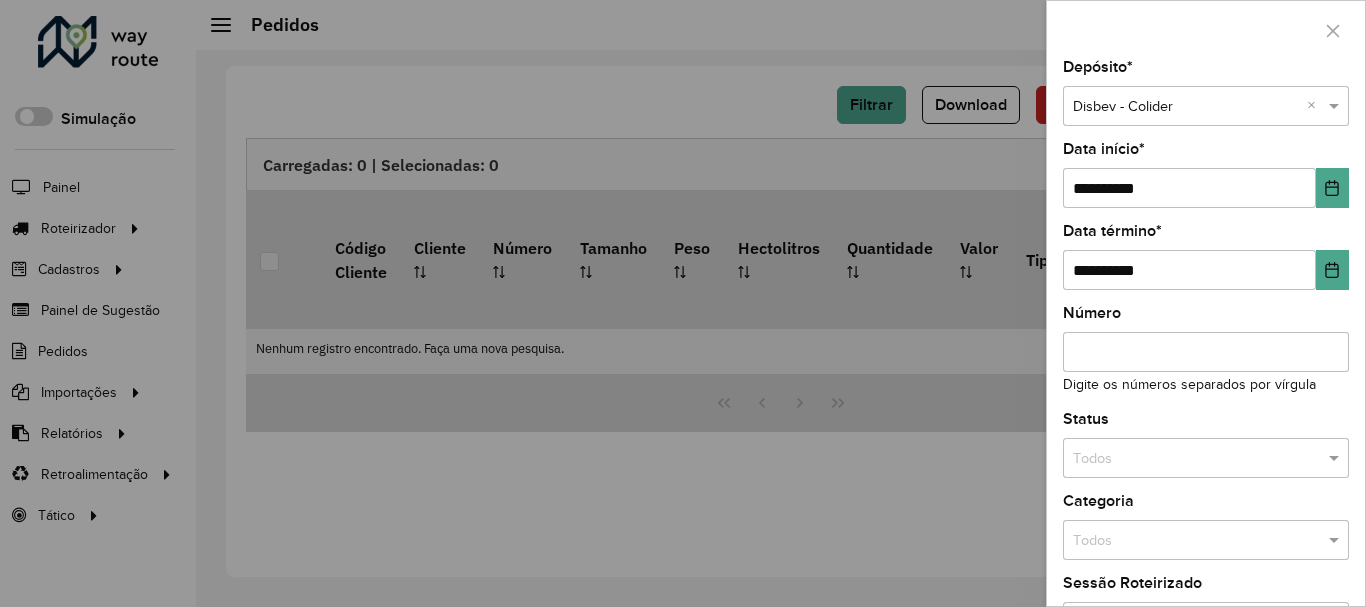 click on "Número" at bounding box center (1206, 352) 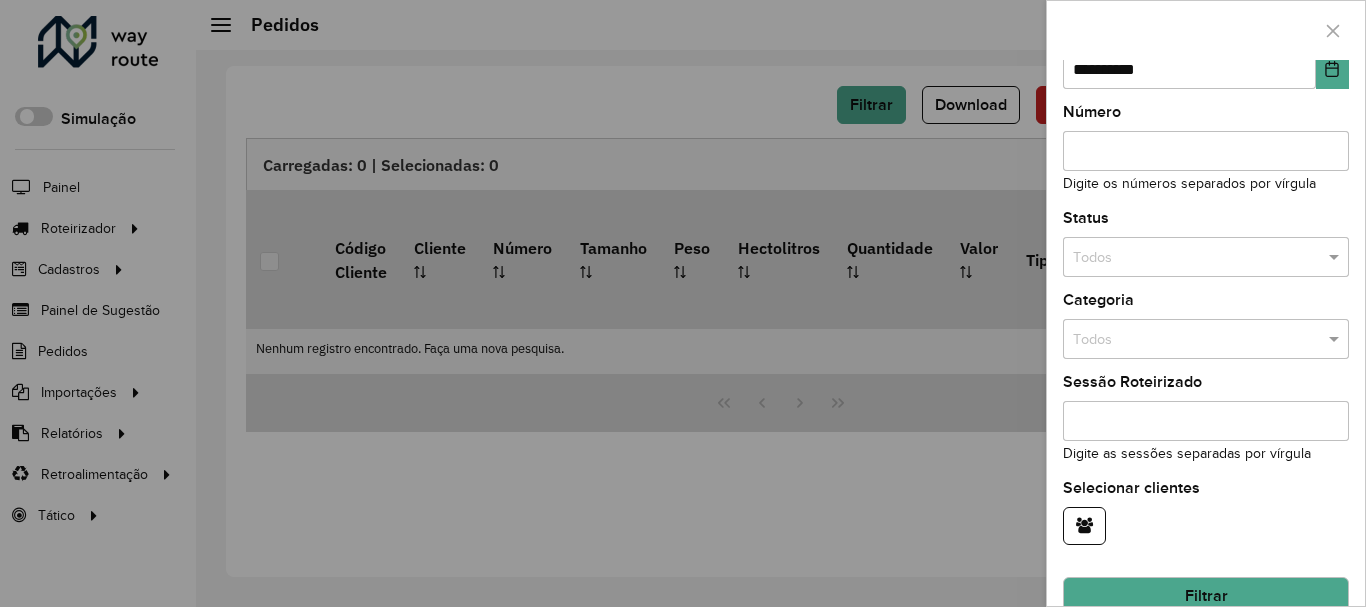 scroll, scrollTop: 235, scrollLeft: 0, axis: vertical 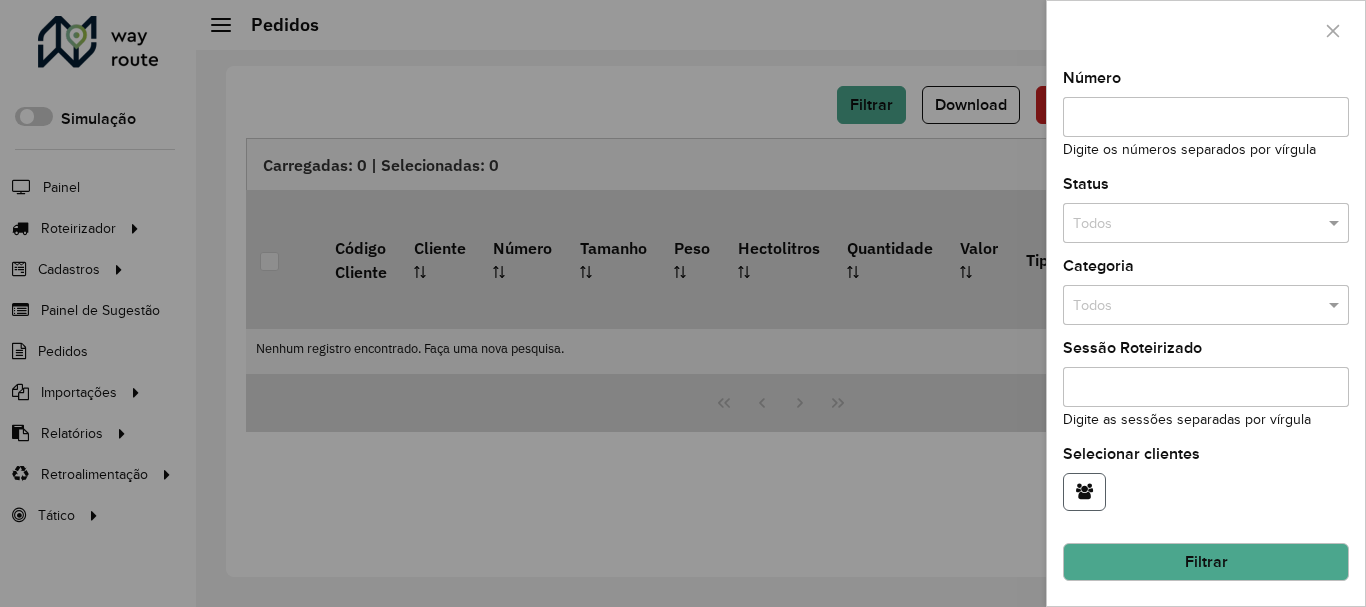 click 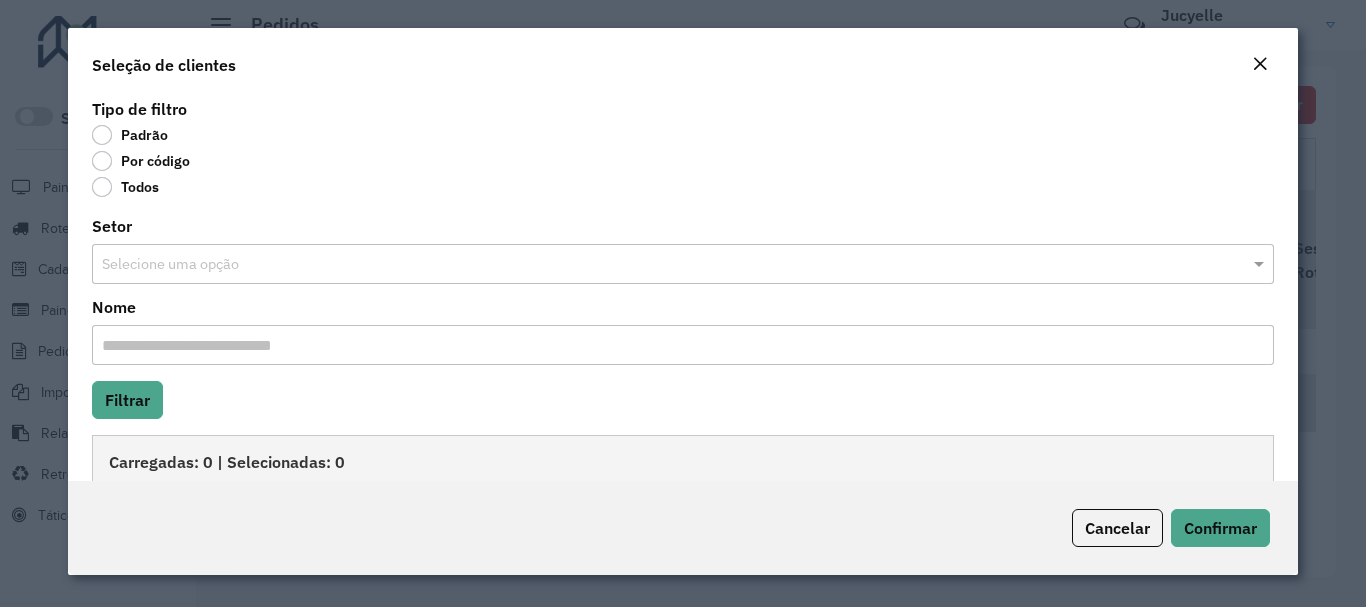 click on "Todos" 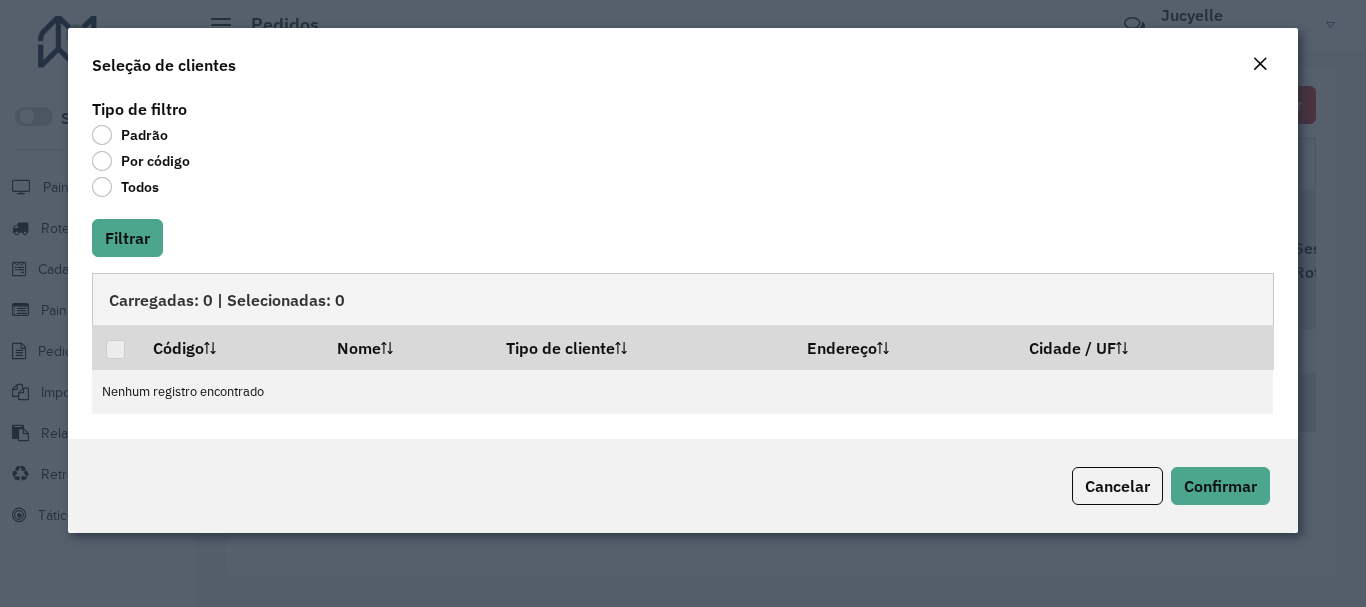 click on "Por código" 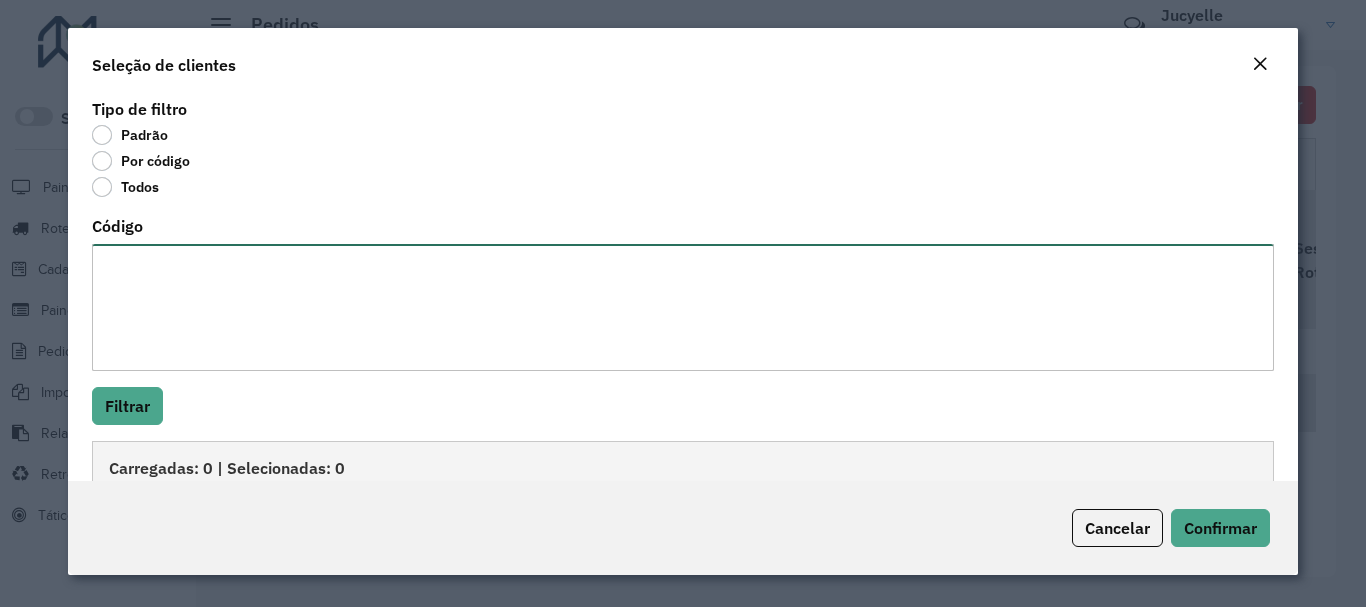 click on "Código" at bounding box center (682, 307) 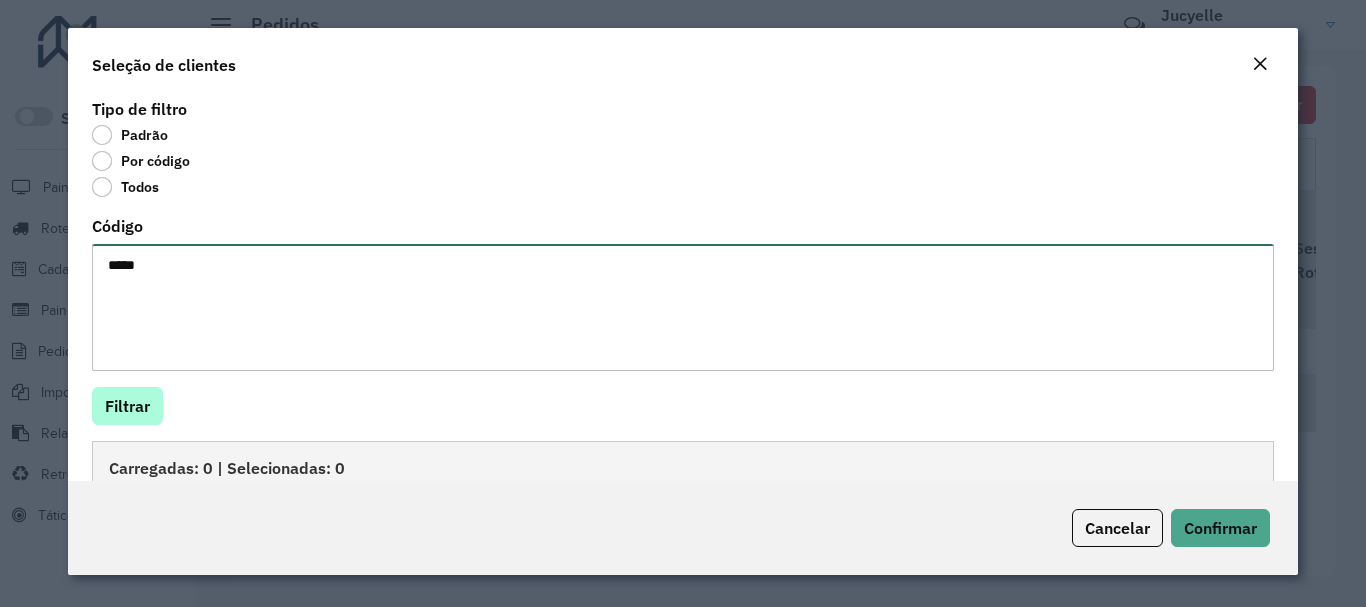 type on "****" 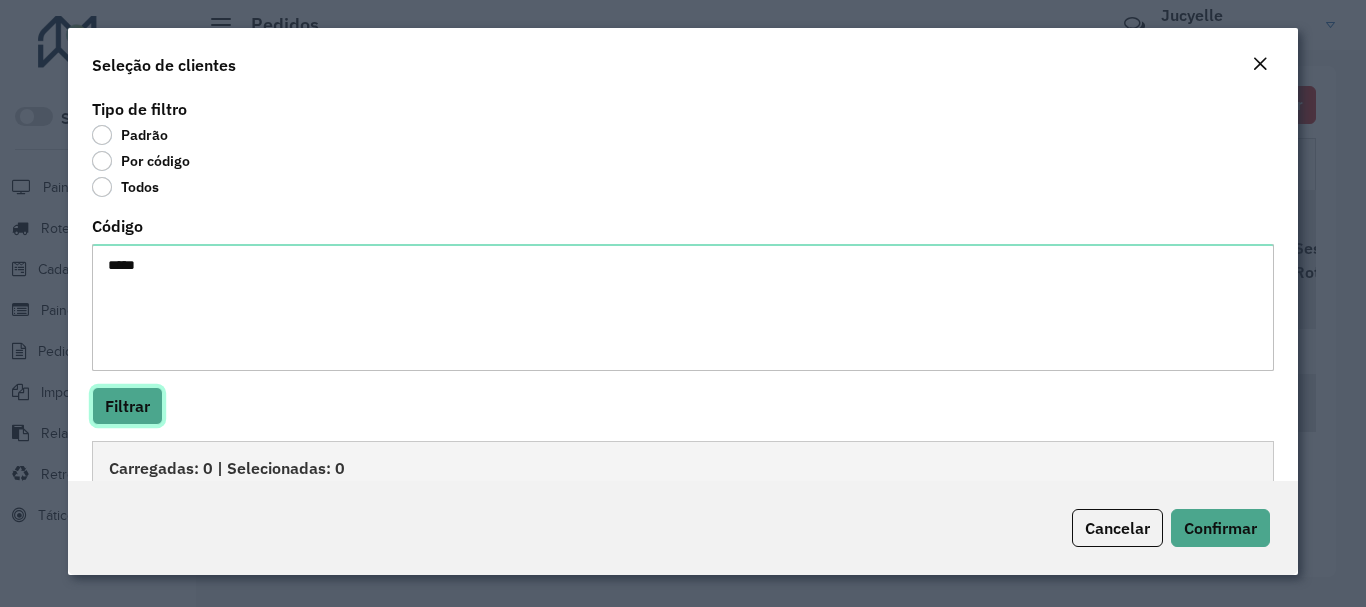 click on "Filtrar" 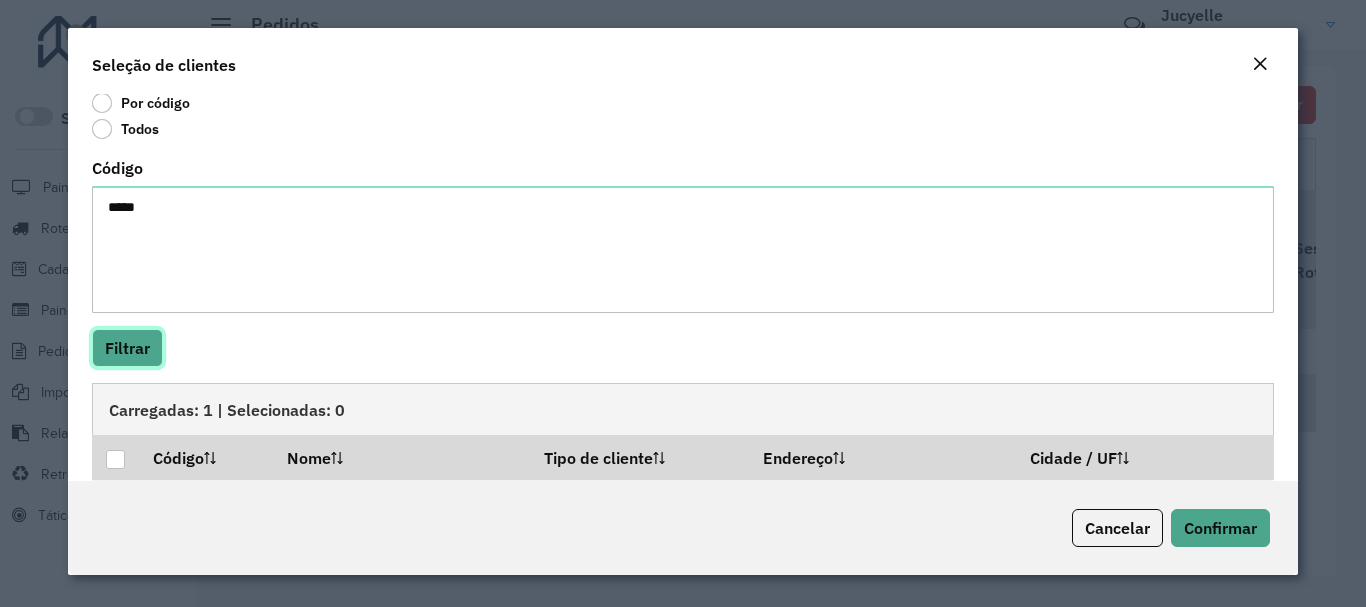 scroll, scrollTop: 122, scrollLeft: 0, axis: vertical 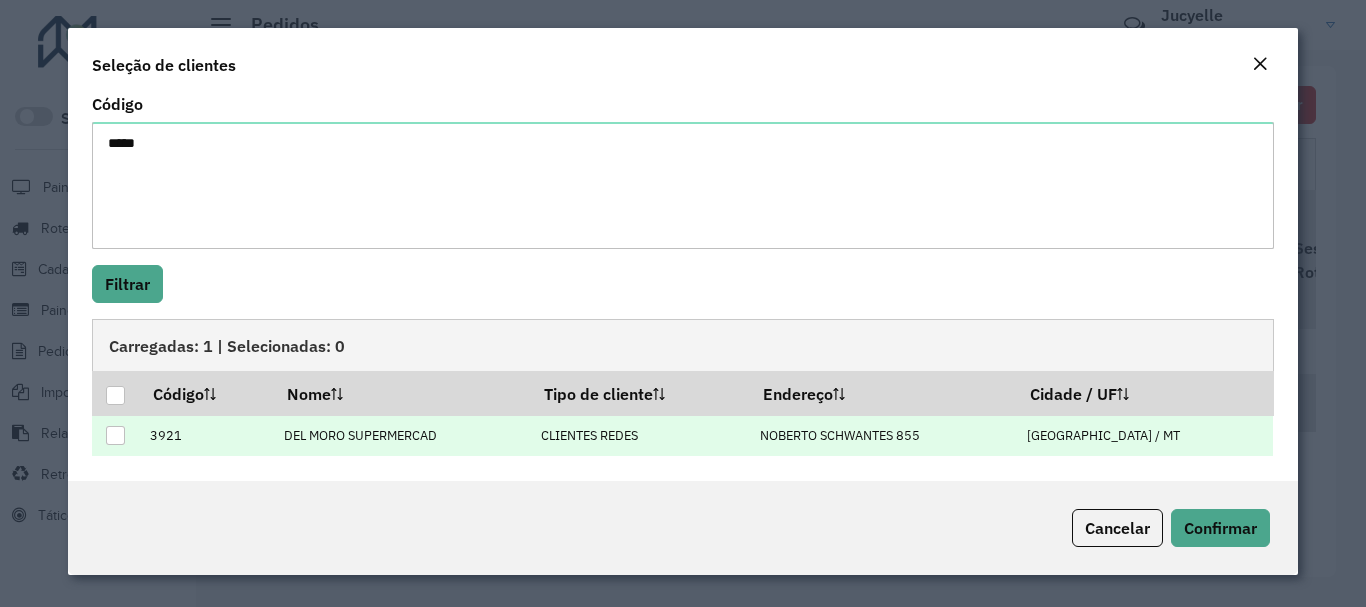 click at bounding box center [115, 435] 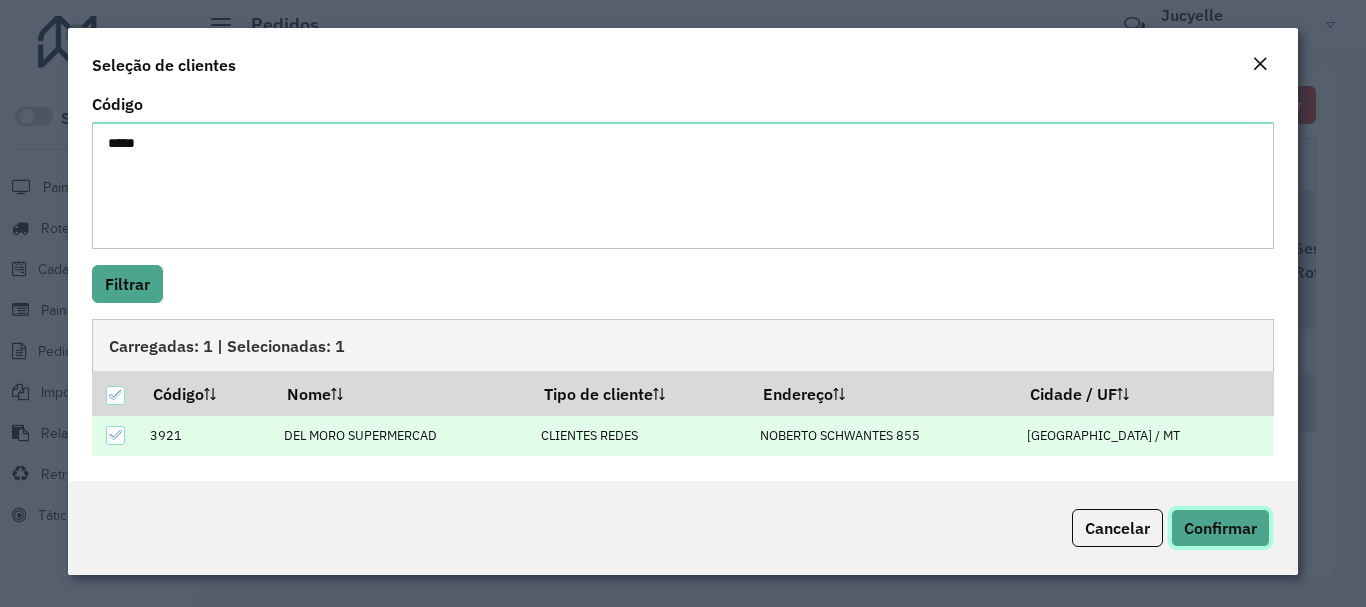 click on "Confirmar" 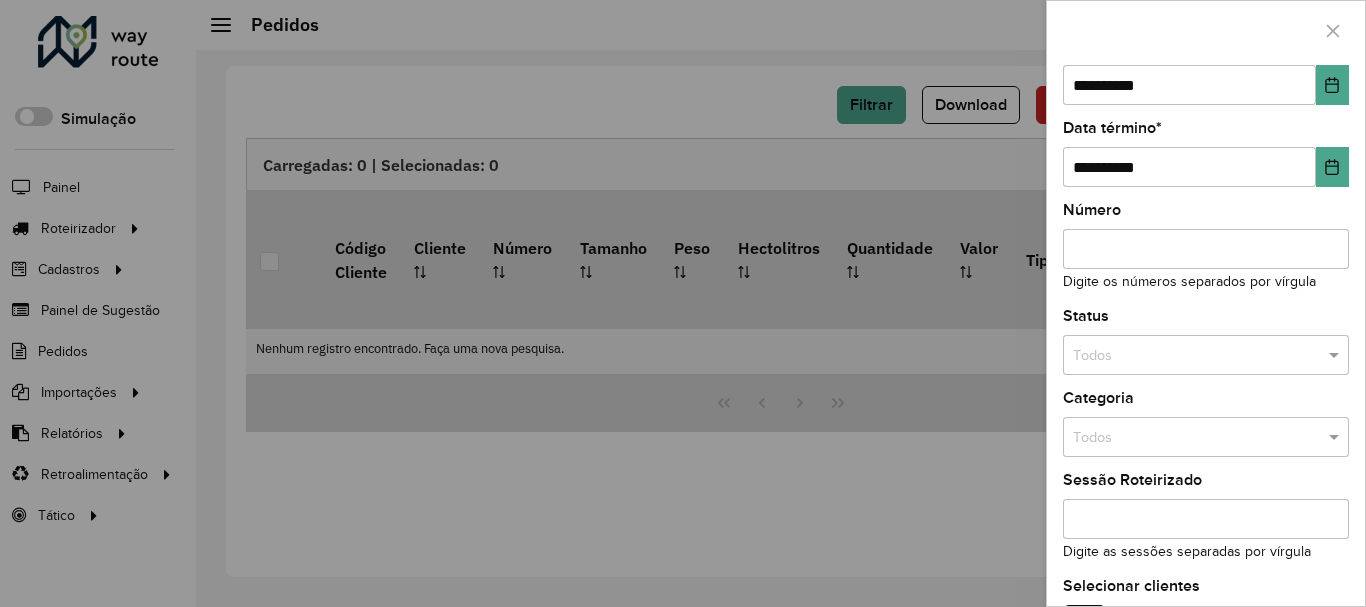 scroll, scrollTop: 235, scrollLeft: 0, axis: vertical 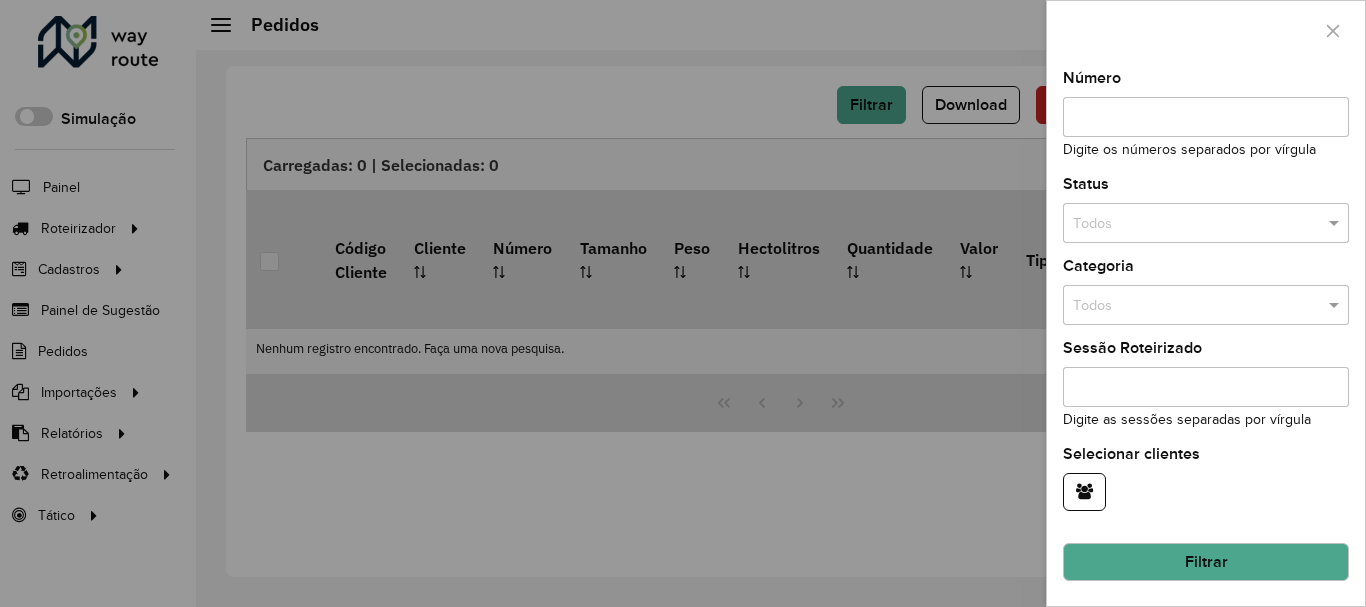 click on "Filtrar" 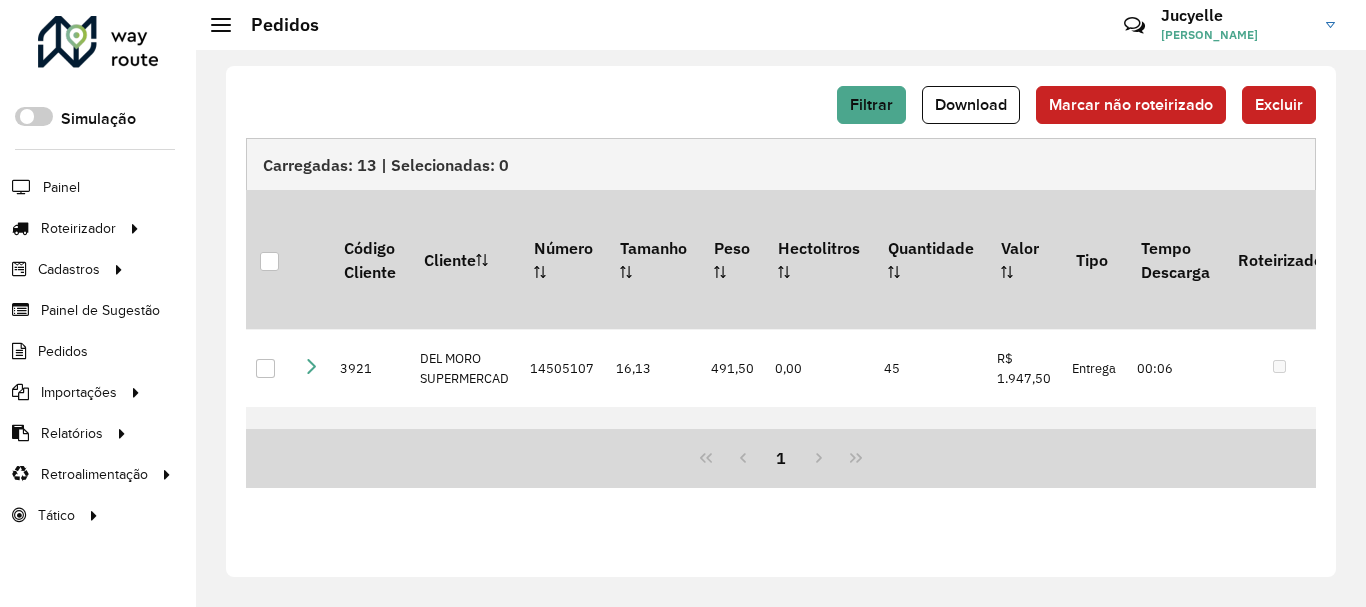 scroll, scrollTop: 700, scrollLeft: 0, axis: vertical 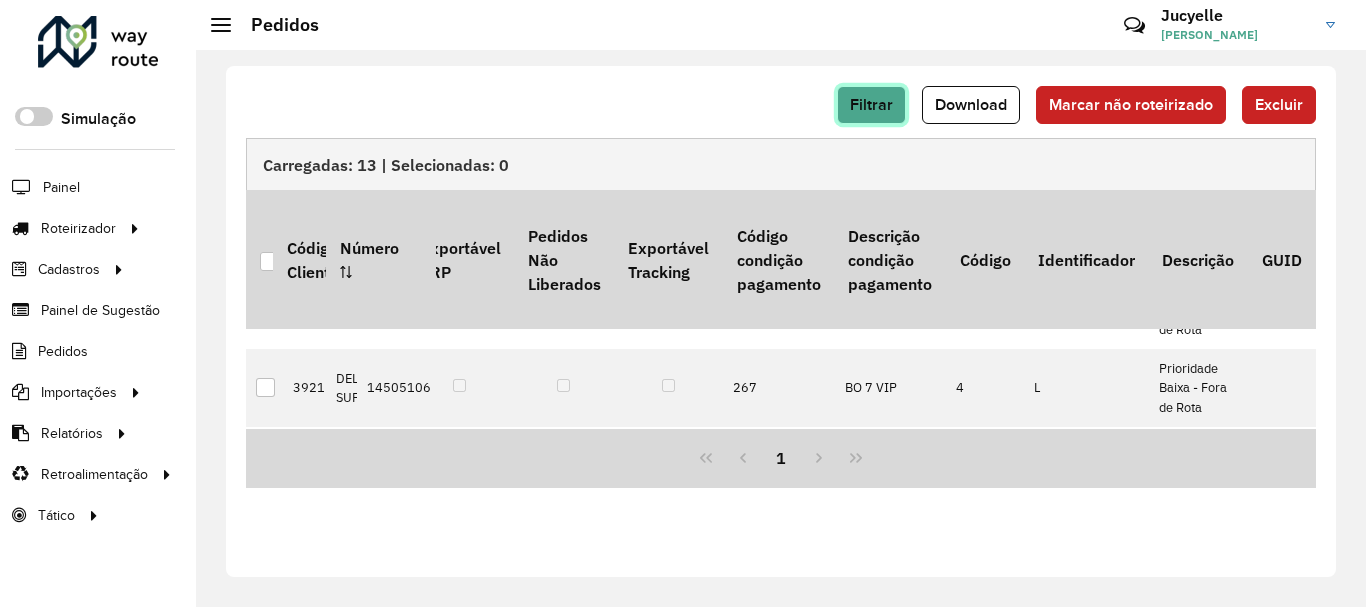 click on "Filtrar" 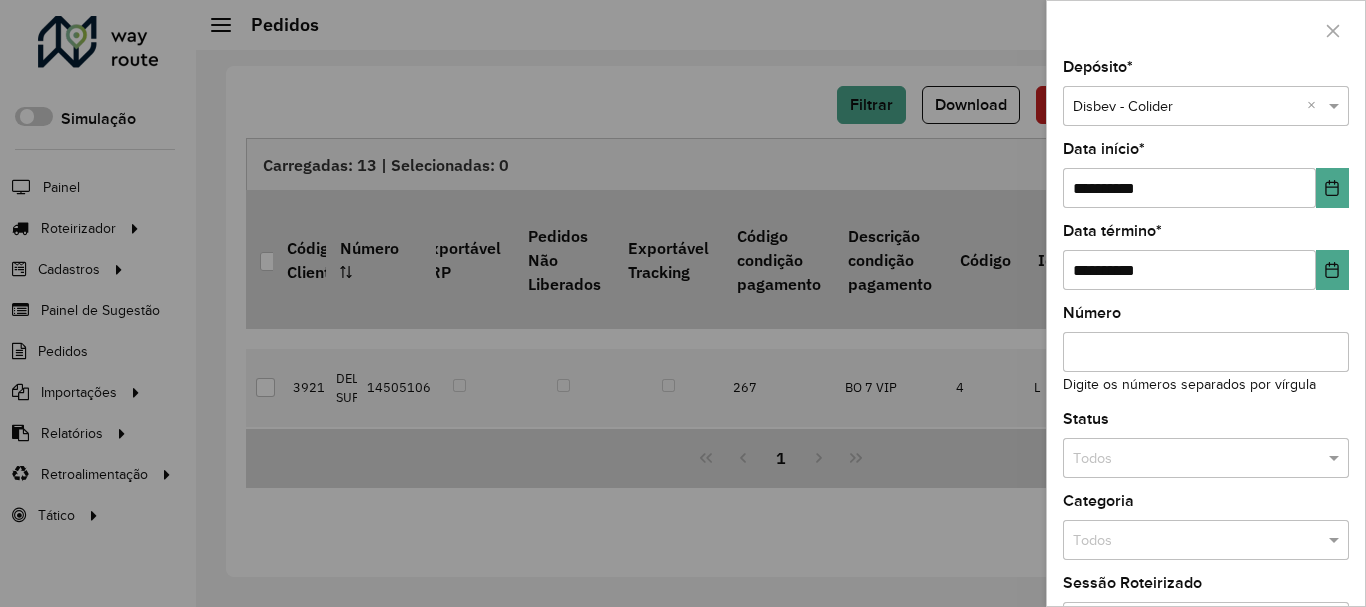 click on "Número" at bounding box center [1206, 352] 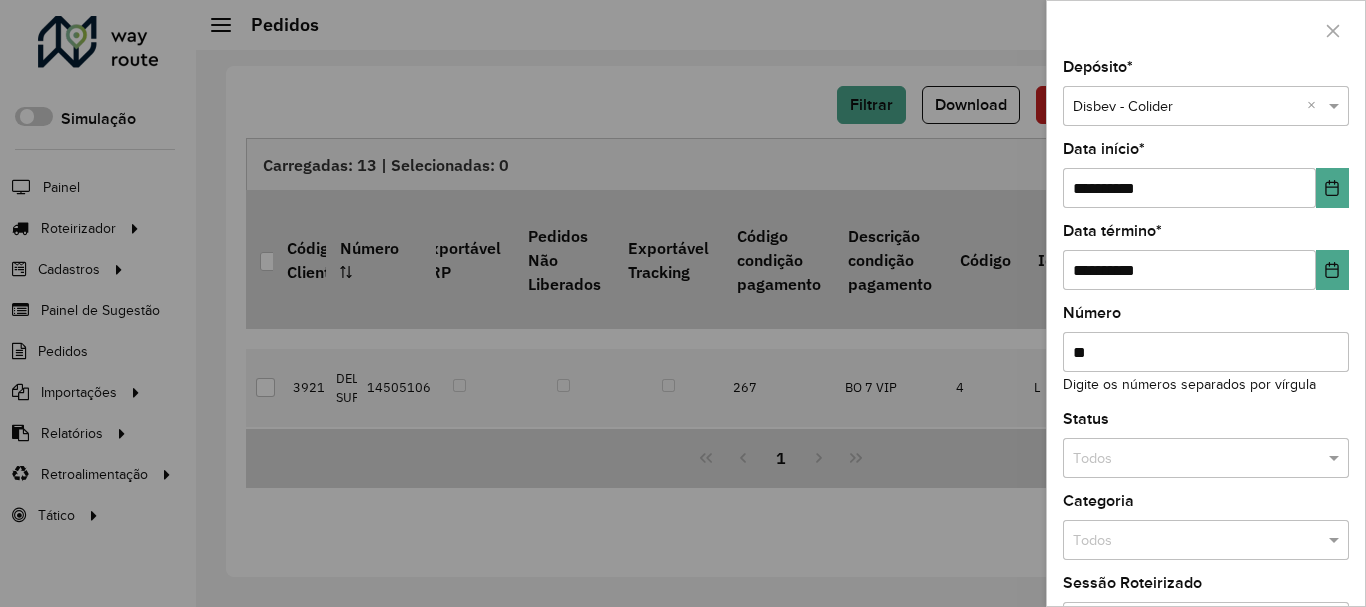 paste on "******" 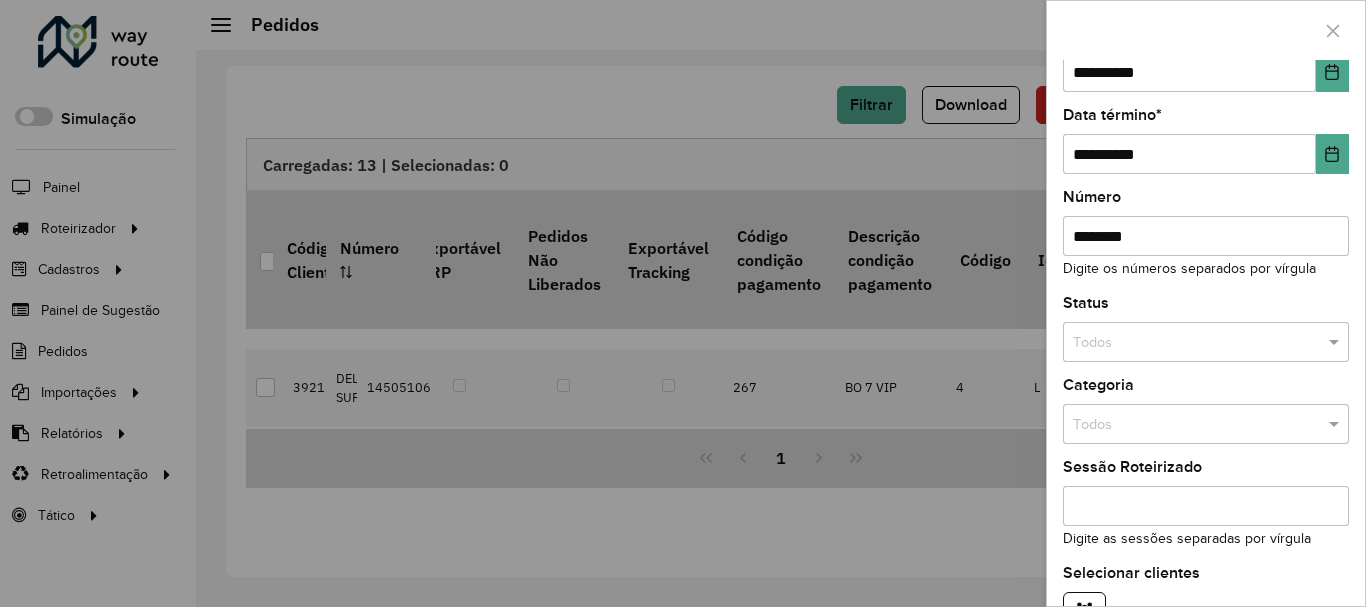scroll, scrollTop: 235, scrollLeft: 0, axis: vertical 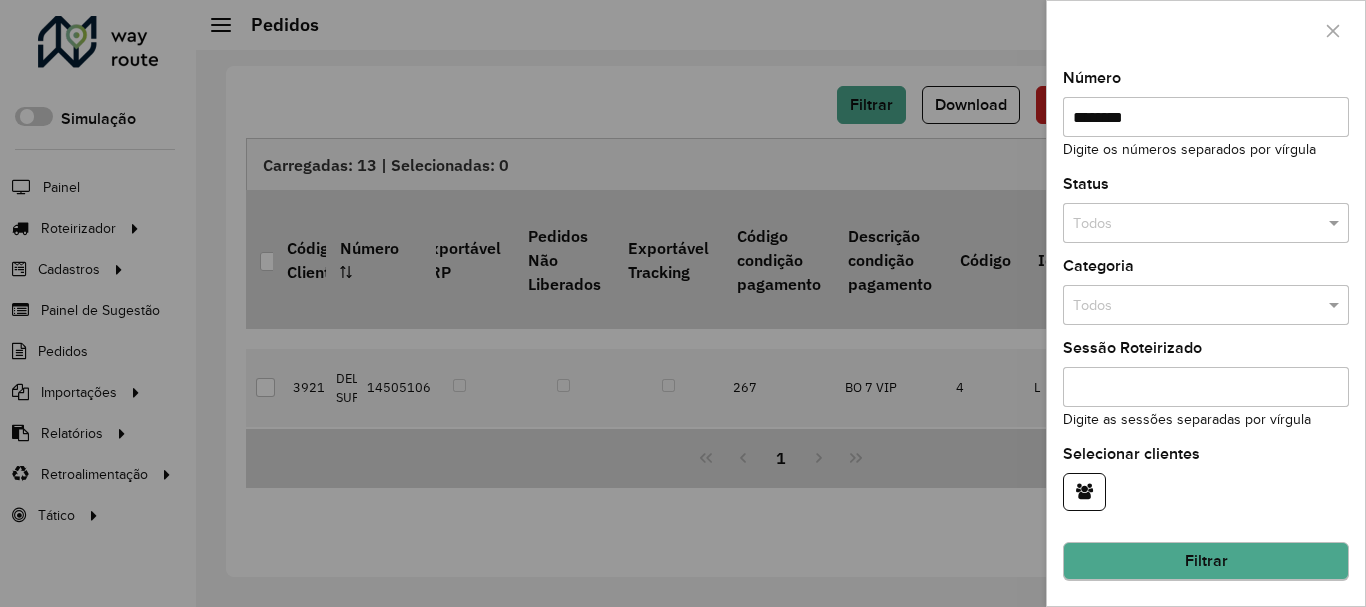 type on "********" 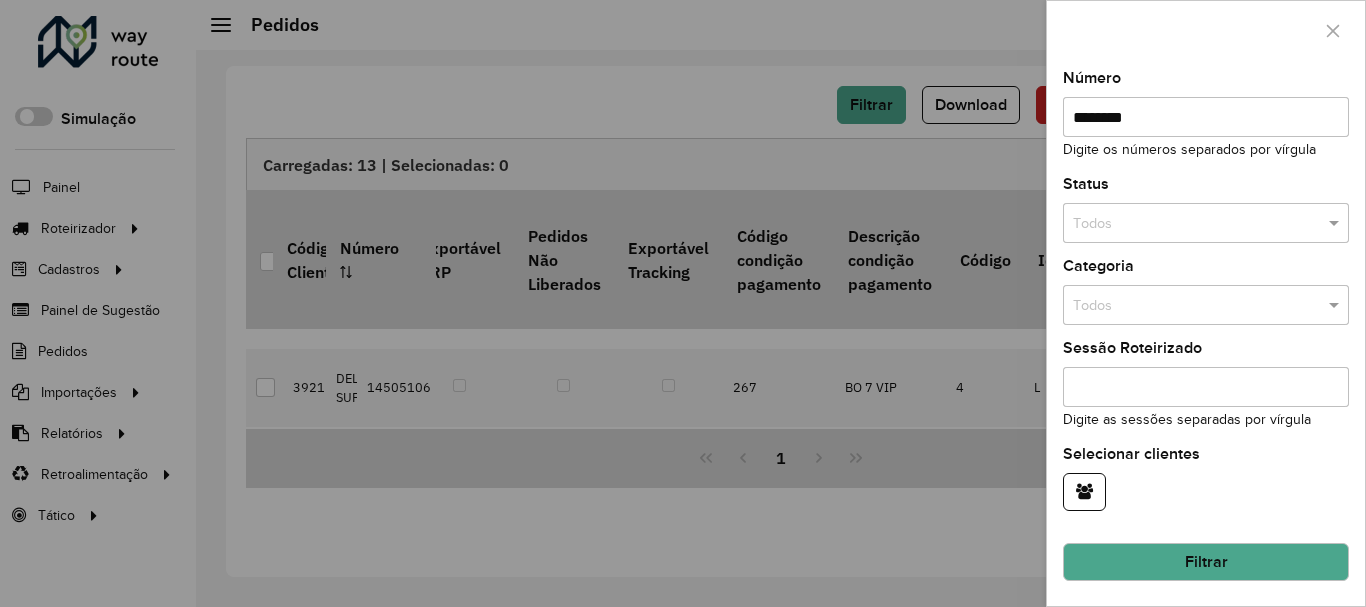 click on "Filtrar" 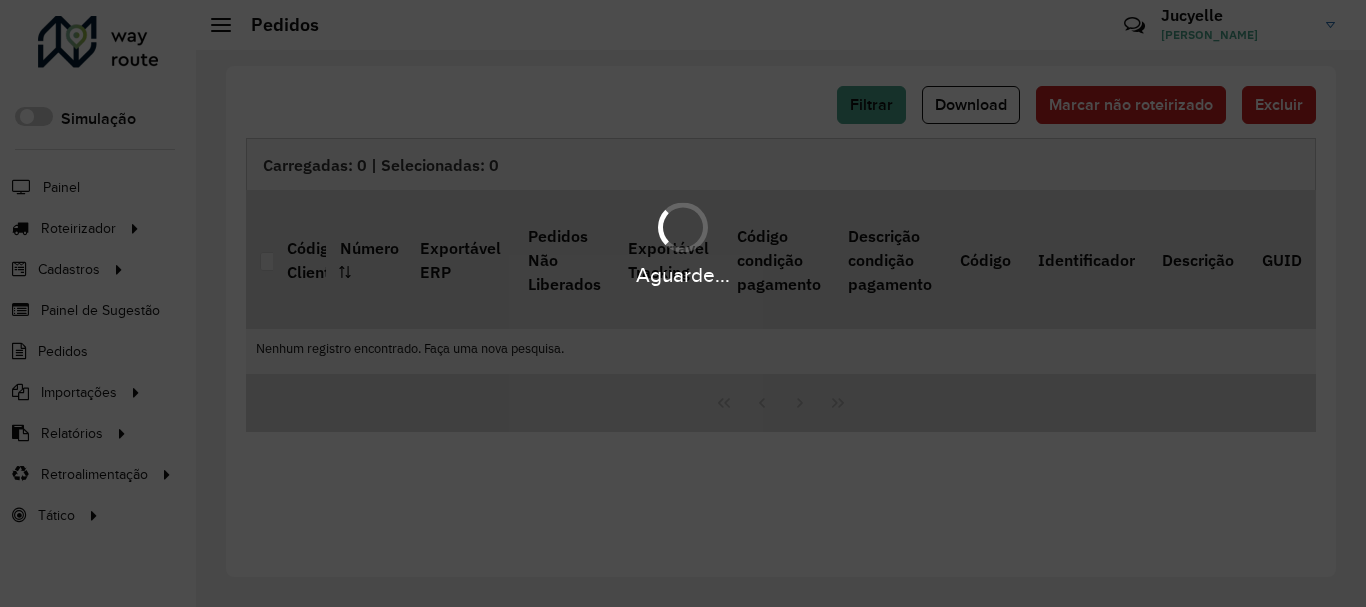 scroll, scrollTop: 0, scrollLeft: 1269, axis: horizontal 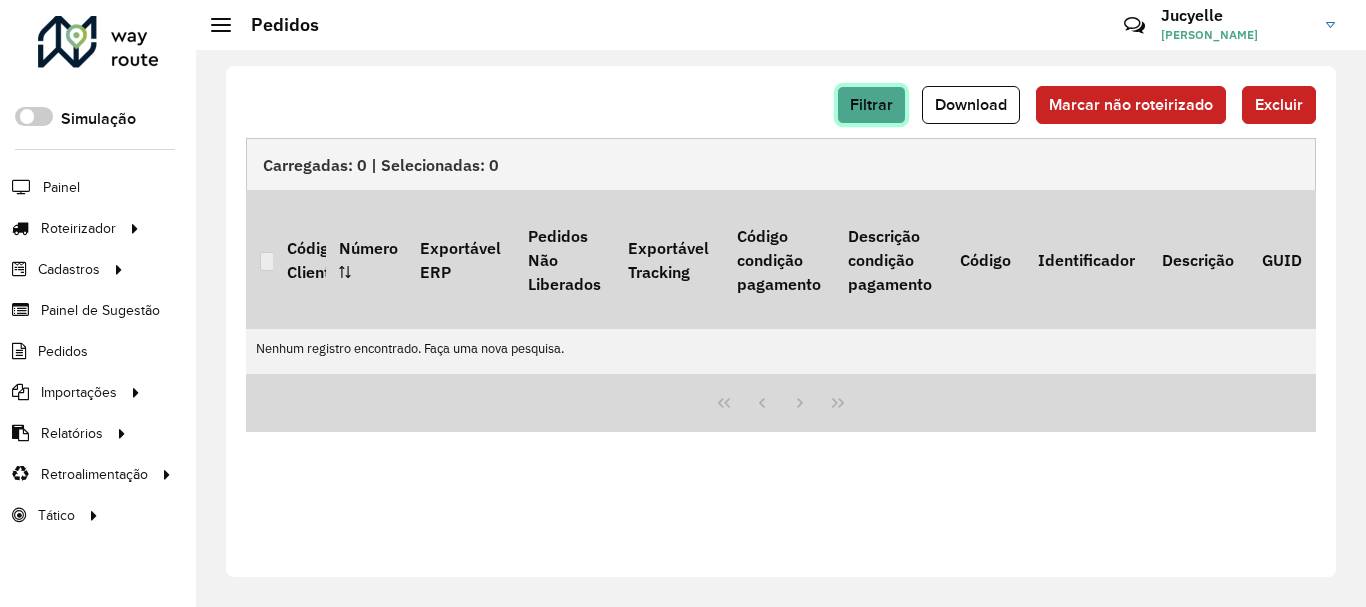 click on "Filtrar" 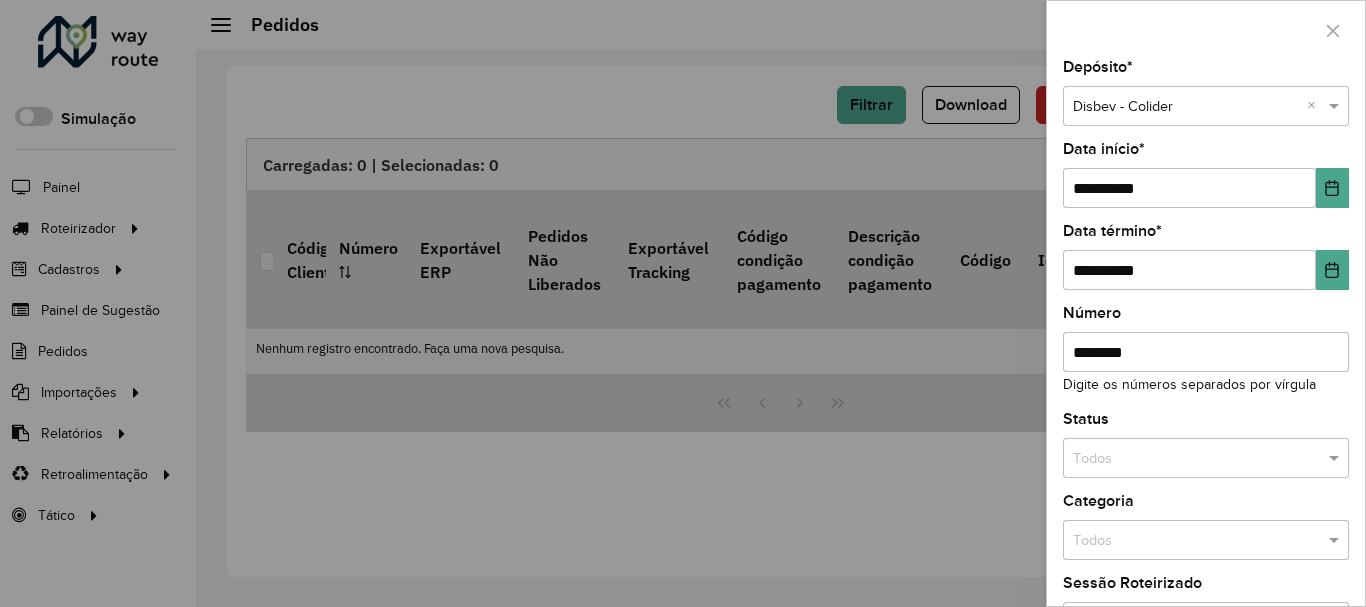 drag, startPoint x: 1086, startPoint y: 354, endPoint x: 1071, endPoint y: 354, distance: 15 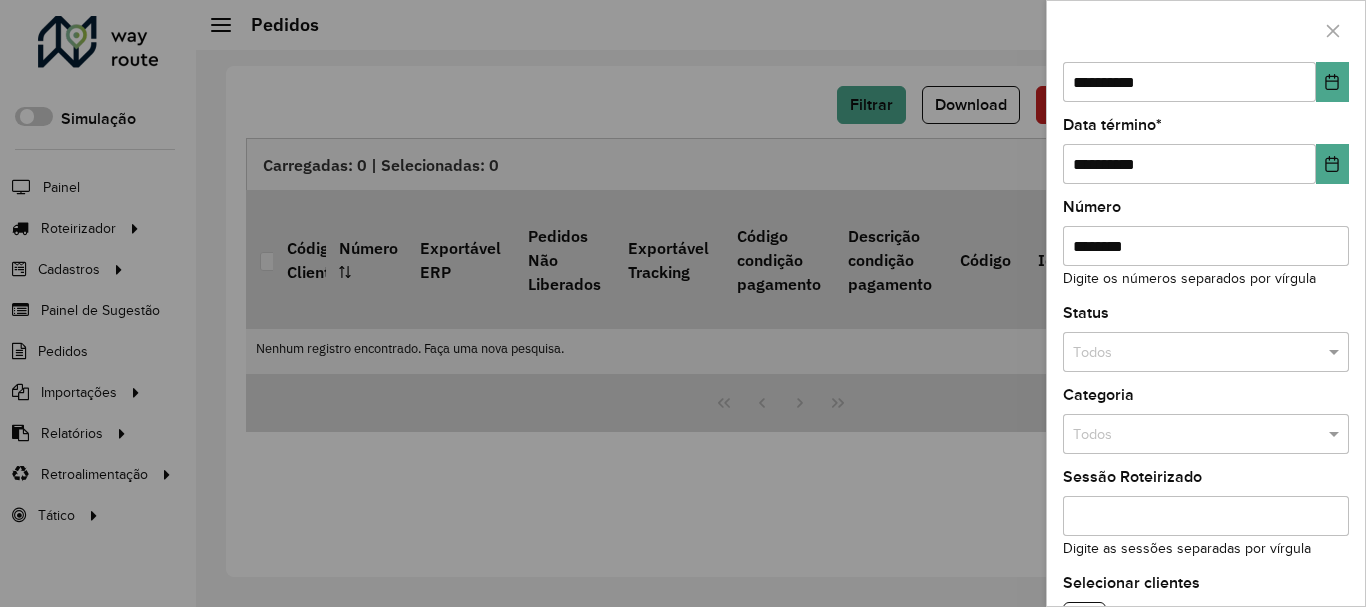 scroll, scrollTop: 235, scrollLeft: 0, axis: vertical 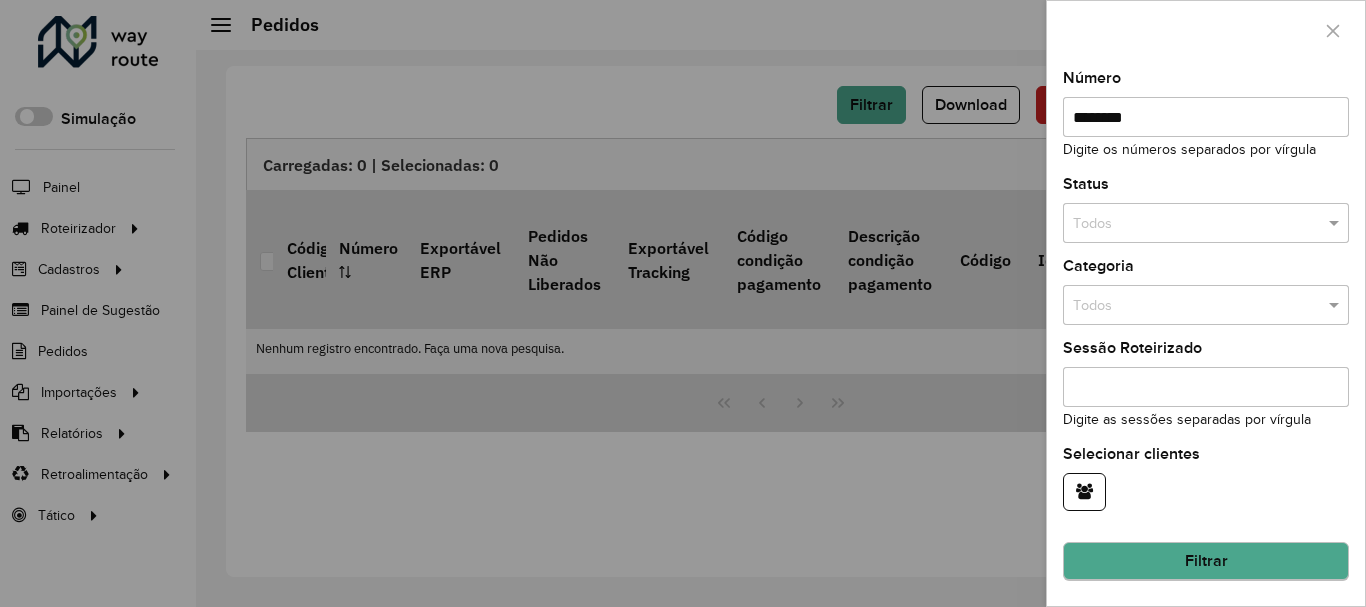 type on "********" 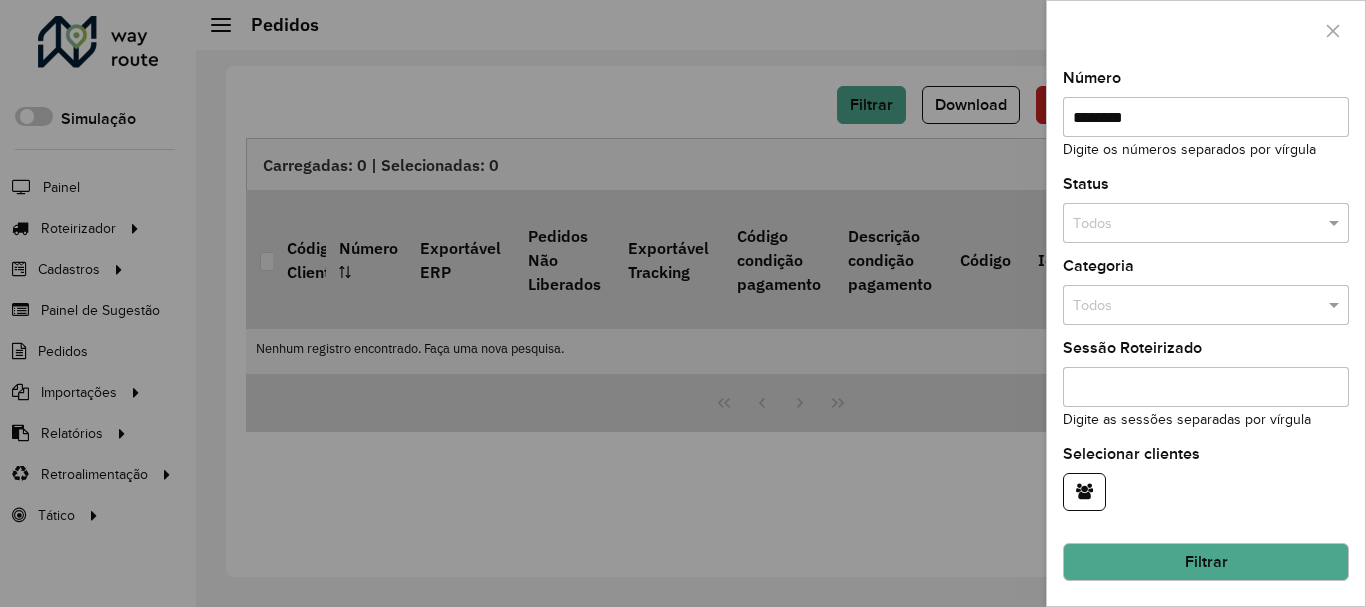 click on "Filtrar" 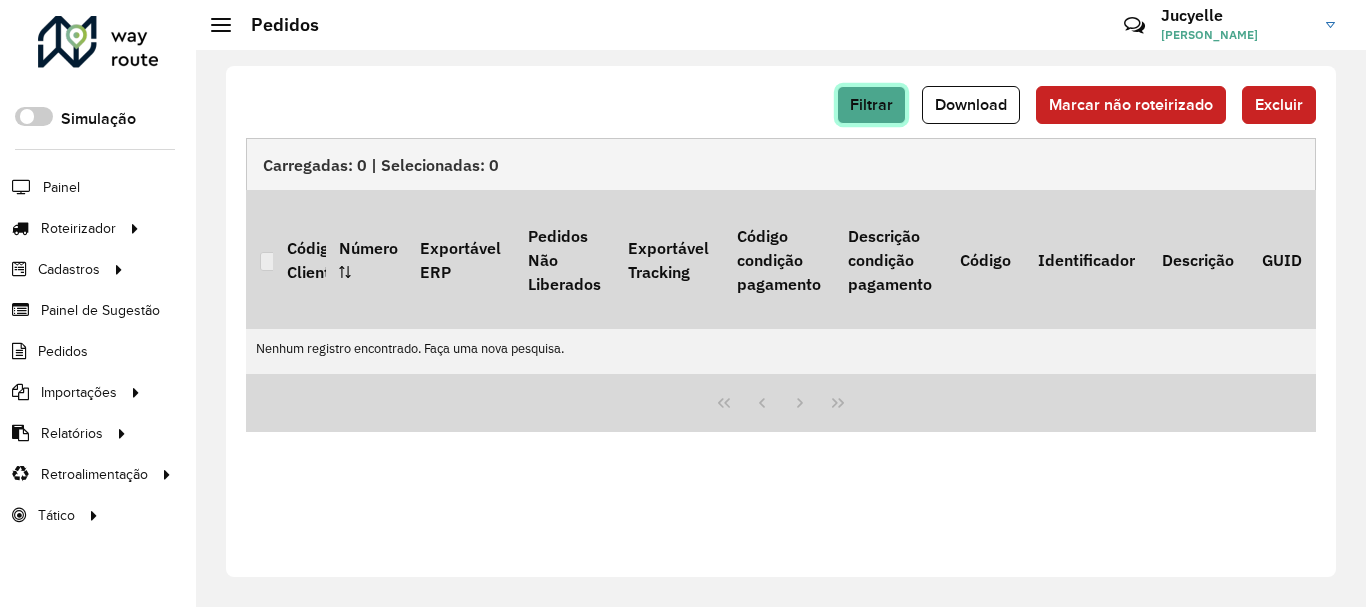 click on "Filtrar" 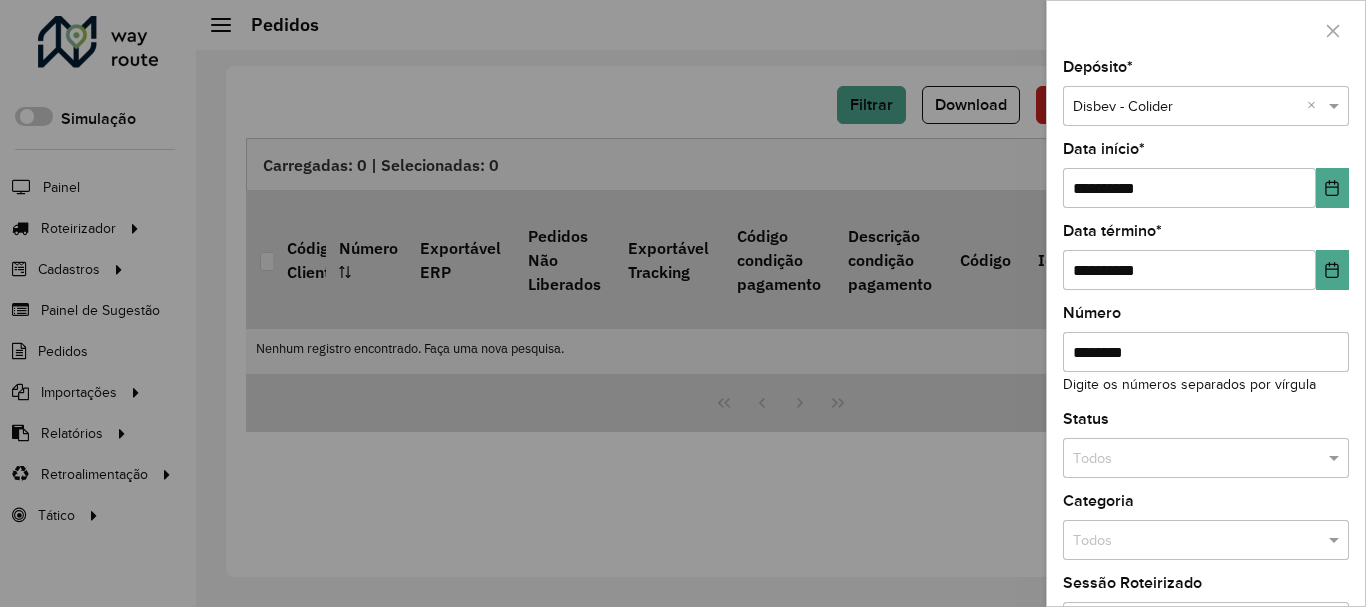 drag, startPoint x: 1084, startPoint y: 346, endPoint x: 1049, endPoint y: 348, distance: 35.057095 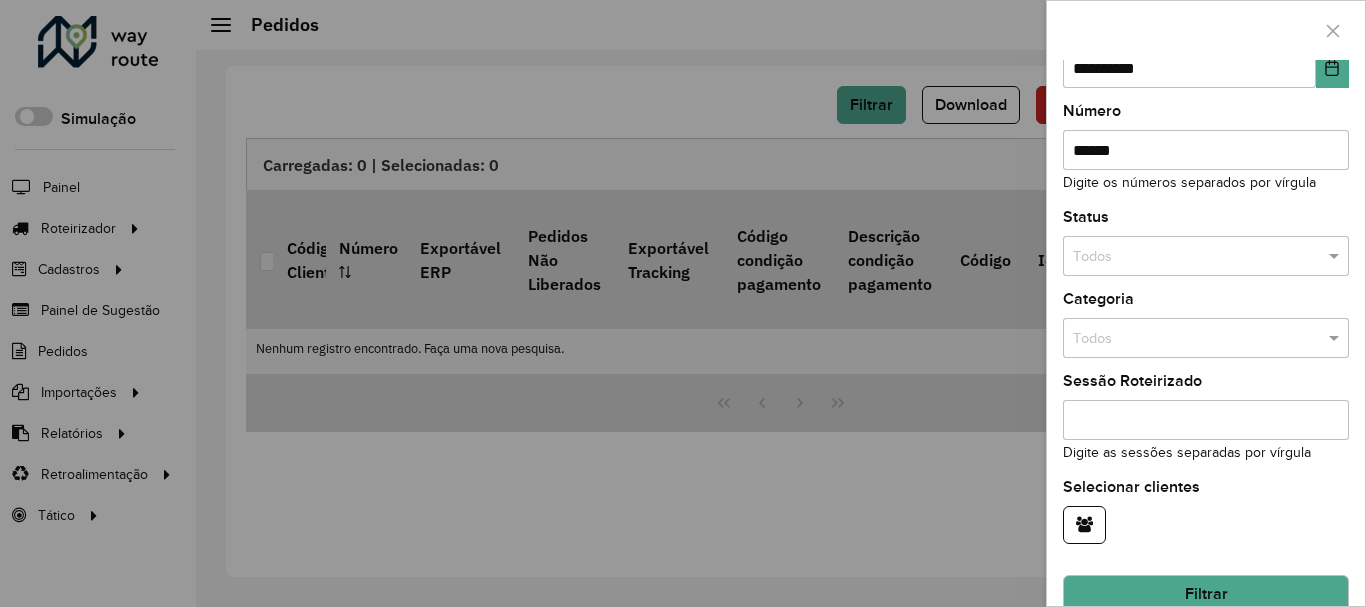 scroll, scrollTop: 235, scrollLeft: 0, axis: vertical 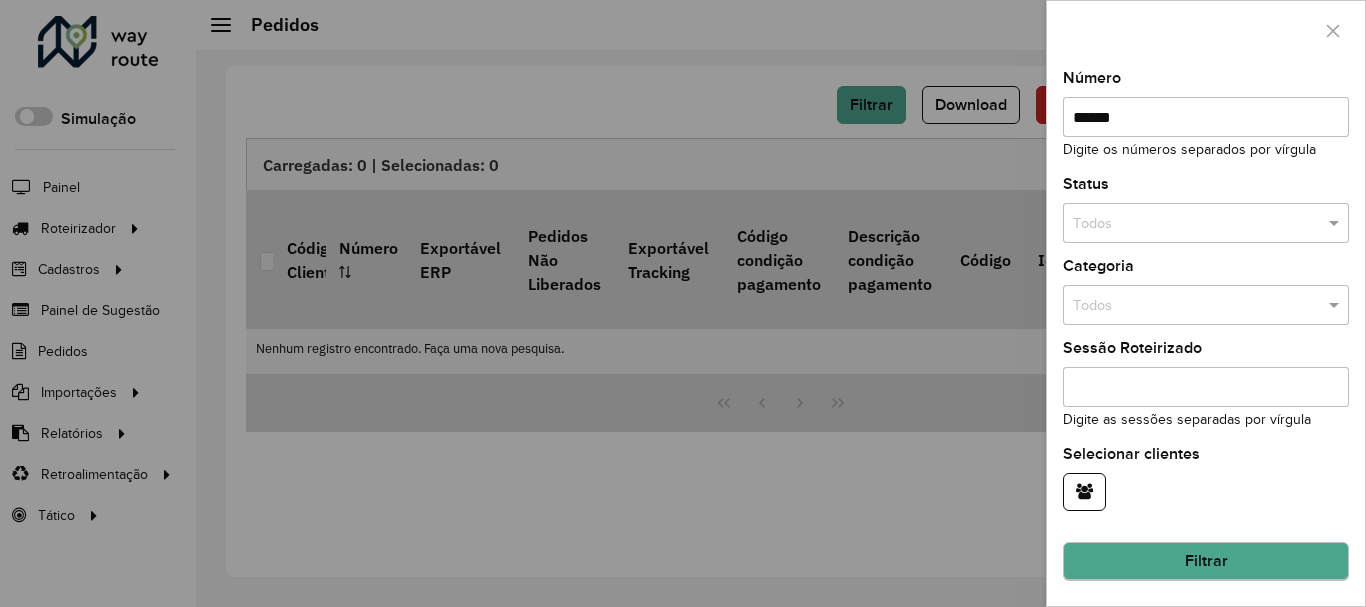type on "******" 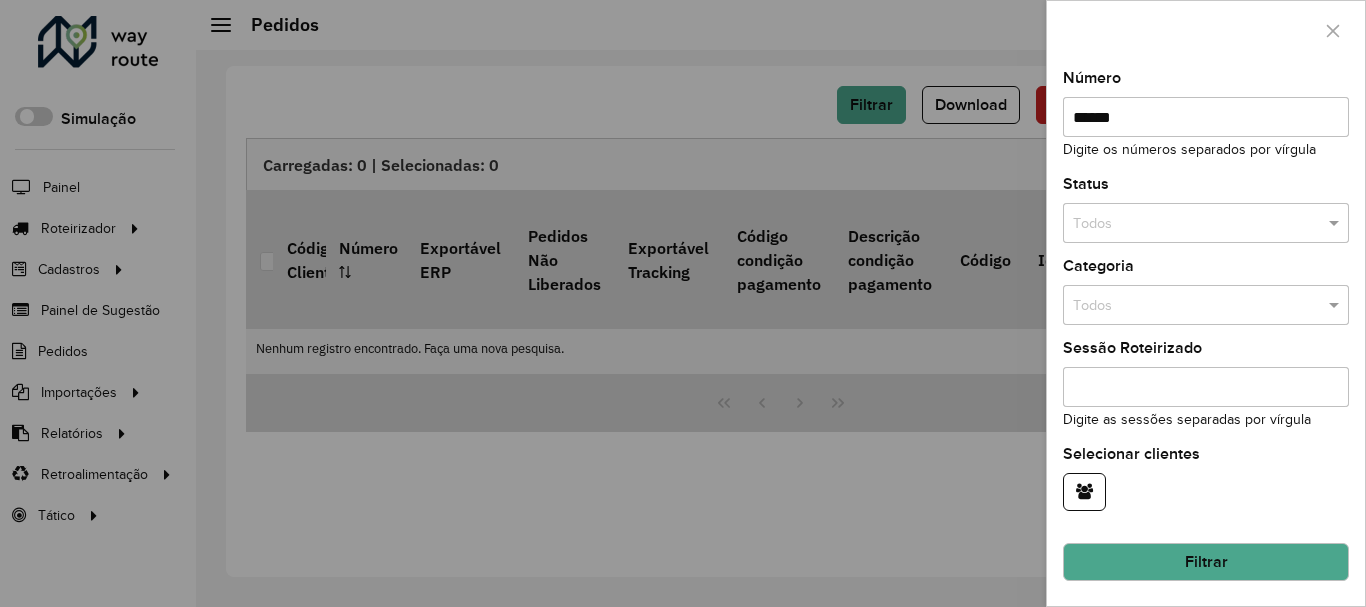 click on "Filtrar" 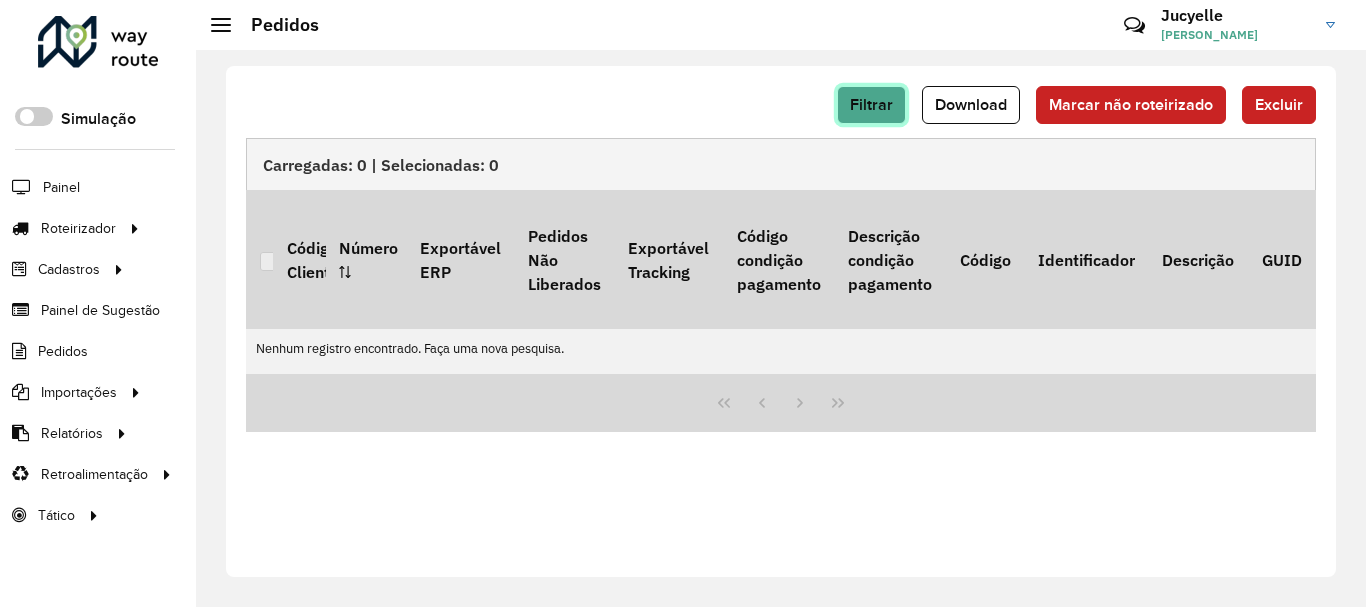click on "Filtrar" 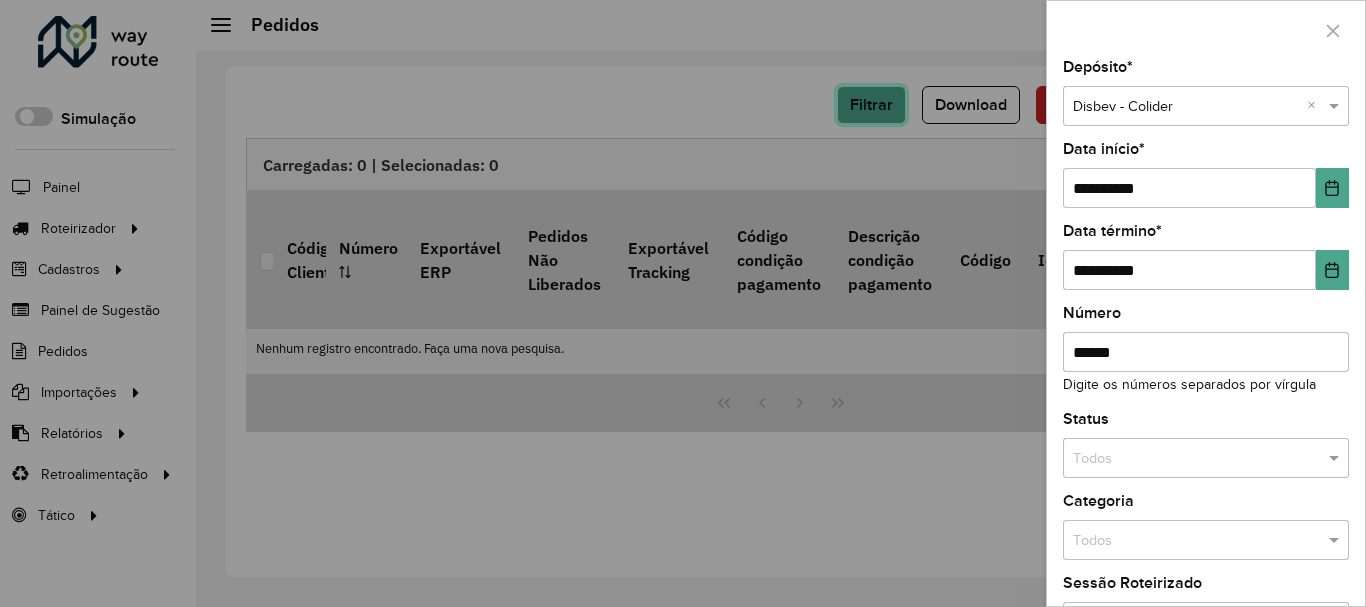 scroll, scrollTop: 100, scrollLeft: 0, axis: vertical 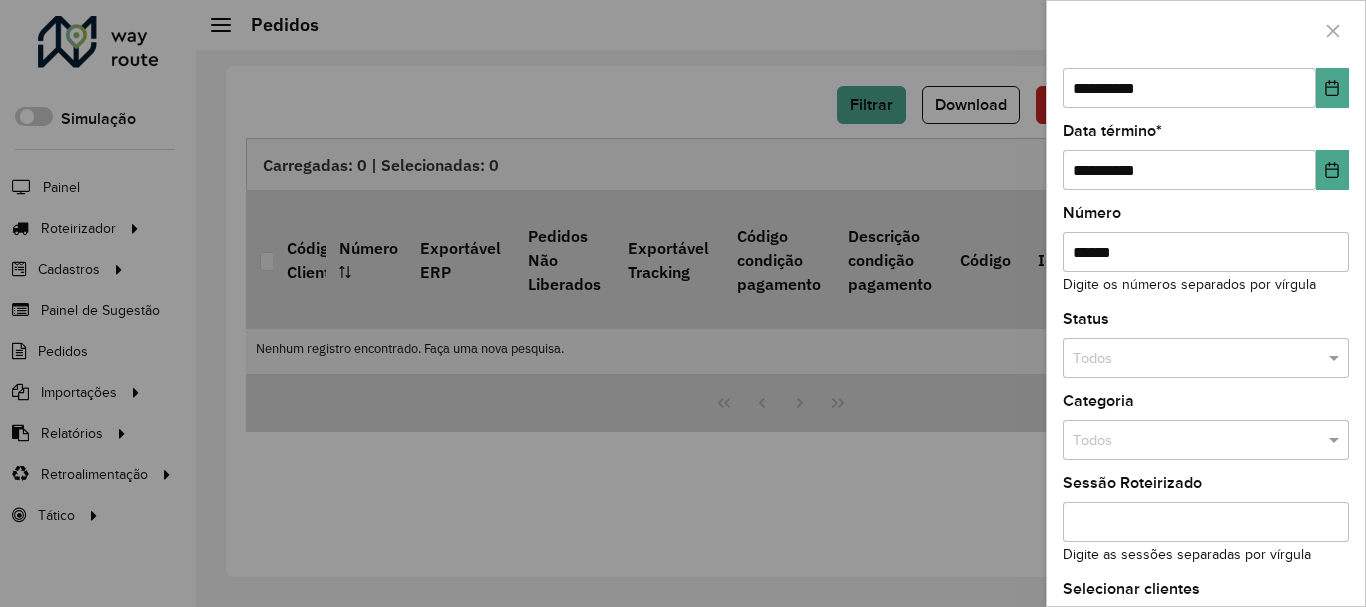 click on "******" at bounding box center [1206, 252] 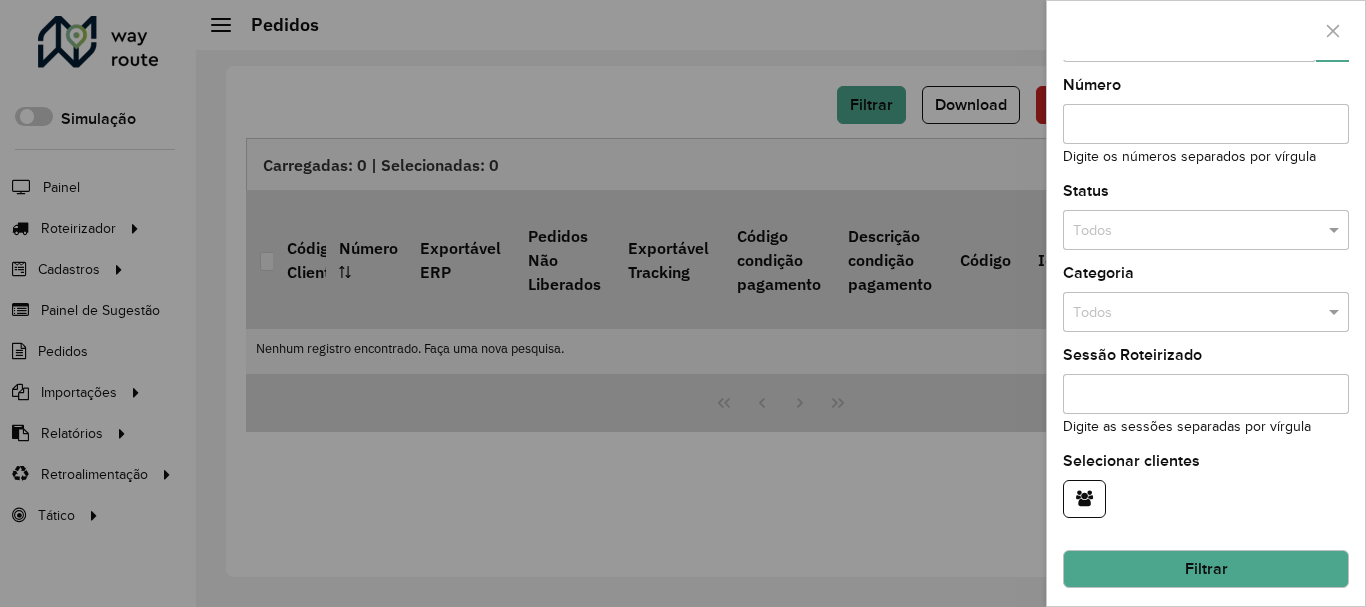 scroll, scrollTop: 235, scrollLeft: 0, axis: vertical 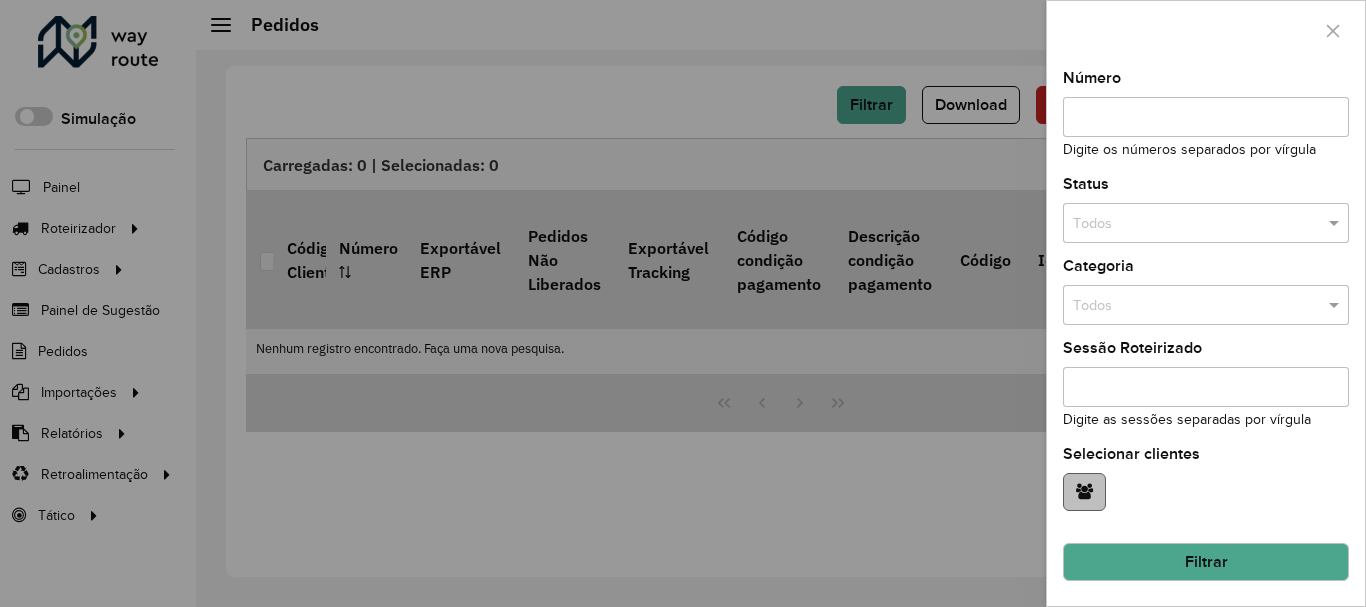 type 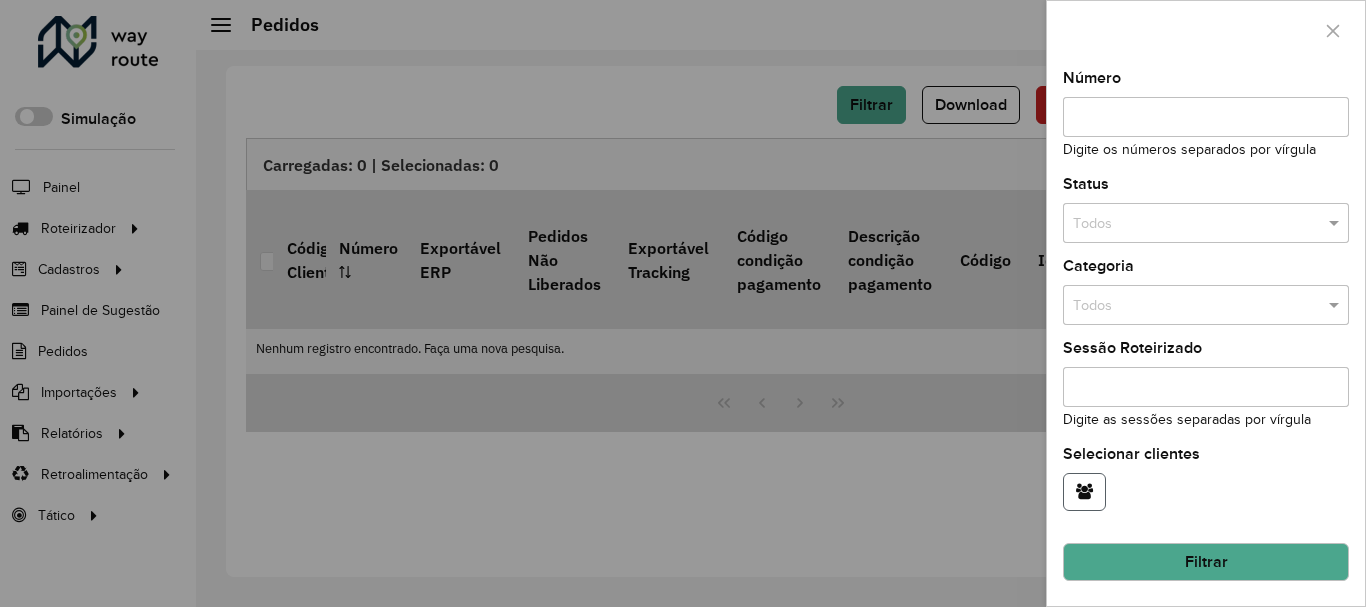 click 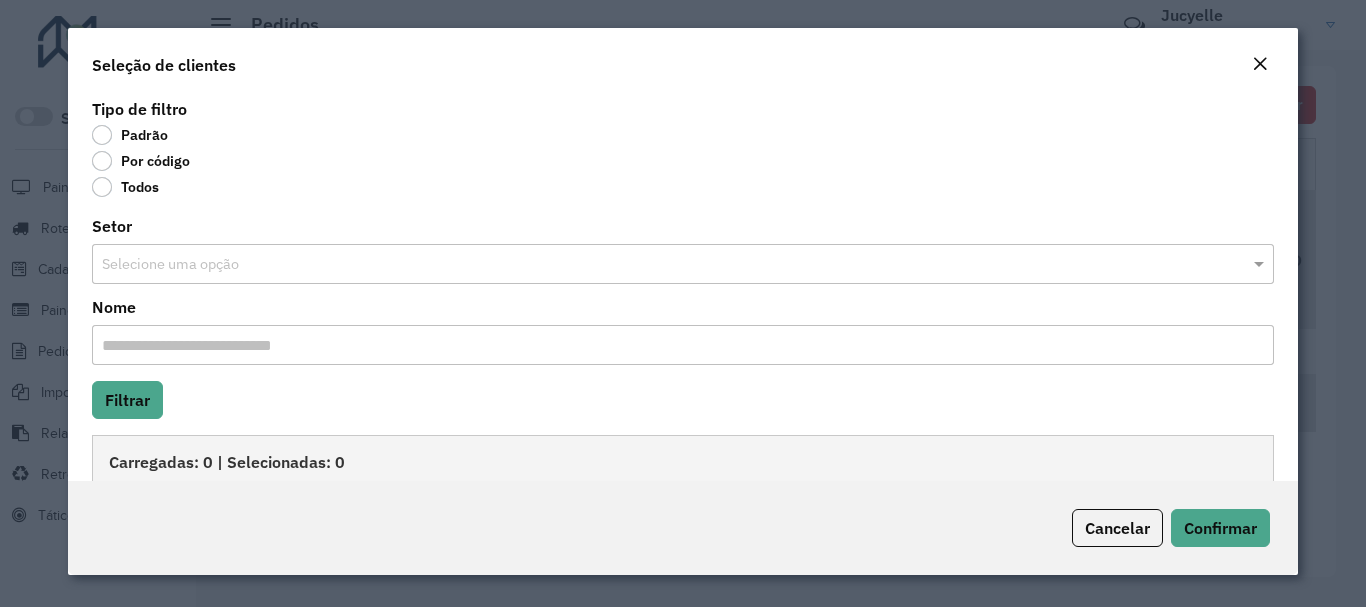 click on "Por código" 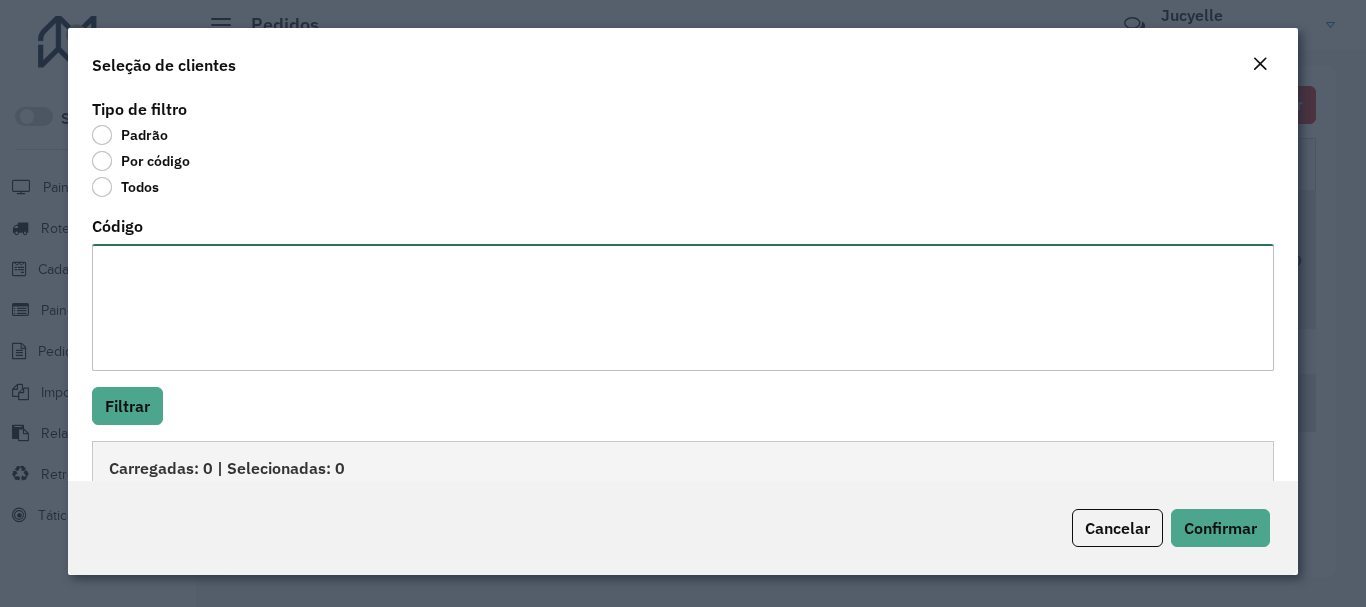 click on "Código" at bounding box center [682, 307] 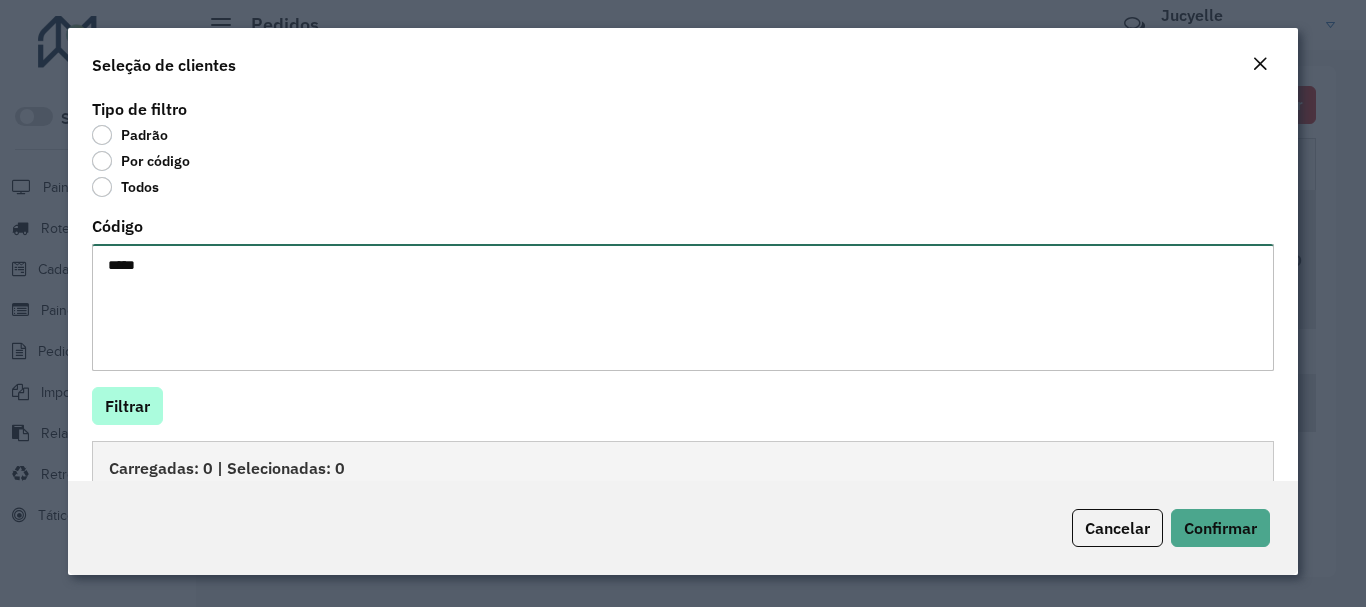type on "****" 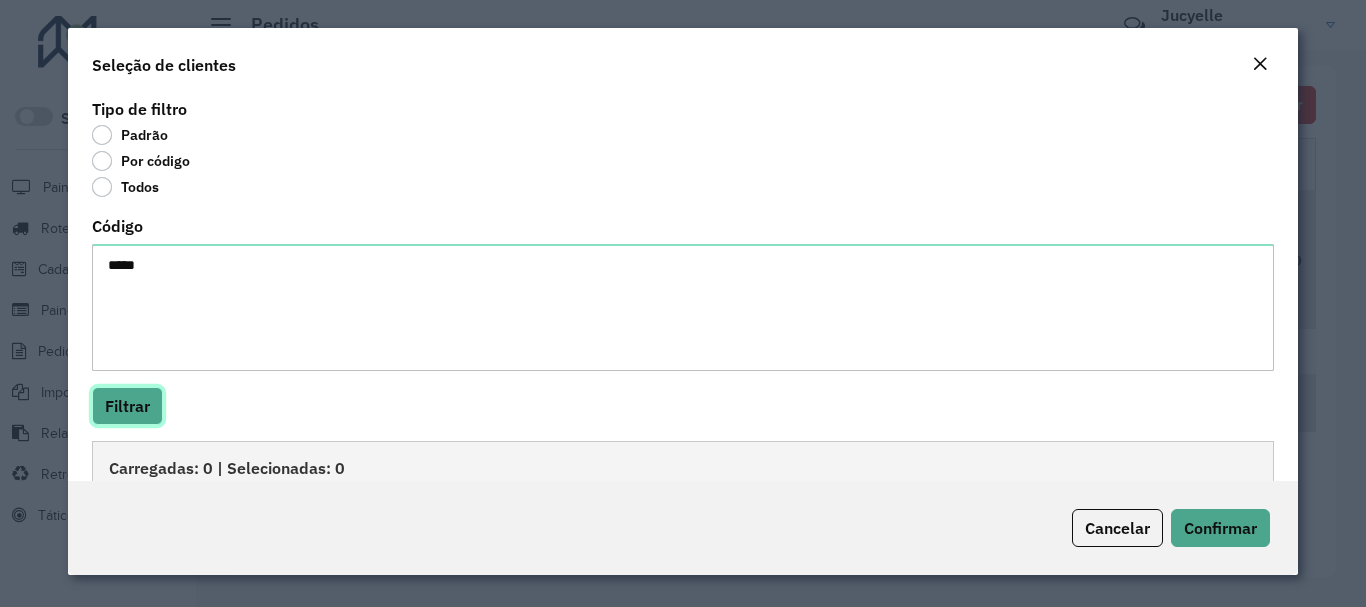 click on "Filtrar" 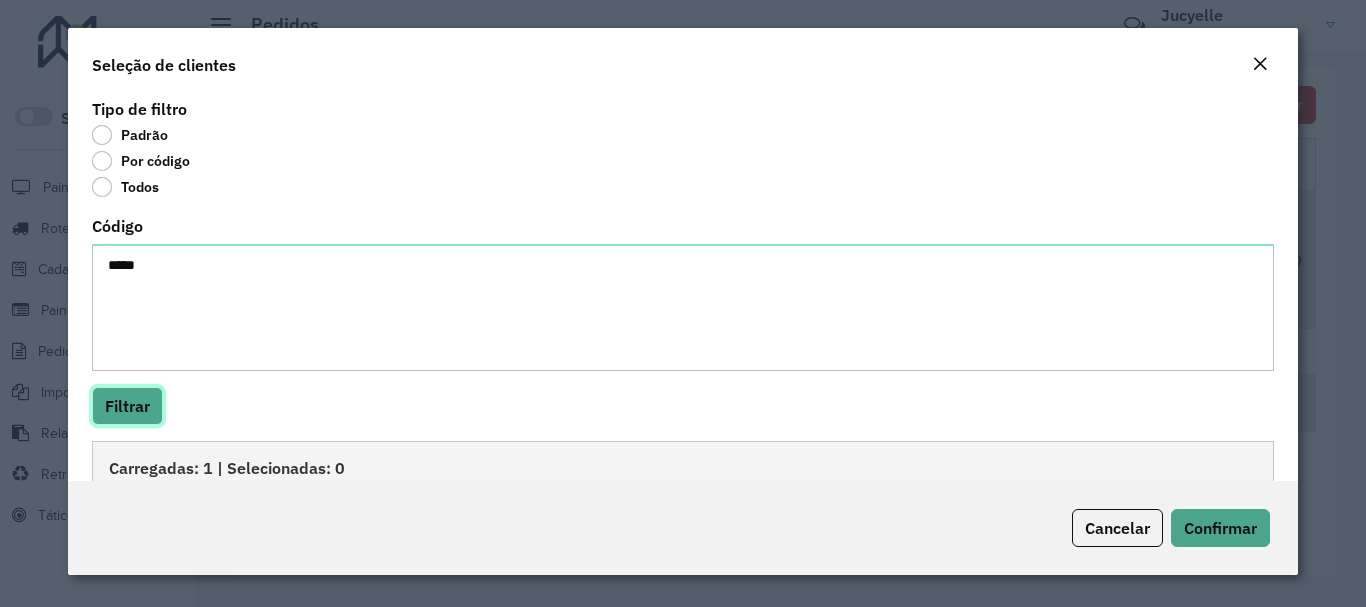 scroll, scrollTop: 122, scrollLeft: 0, axis: vertical 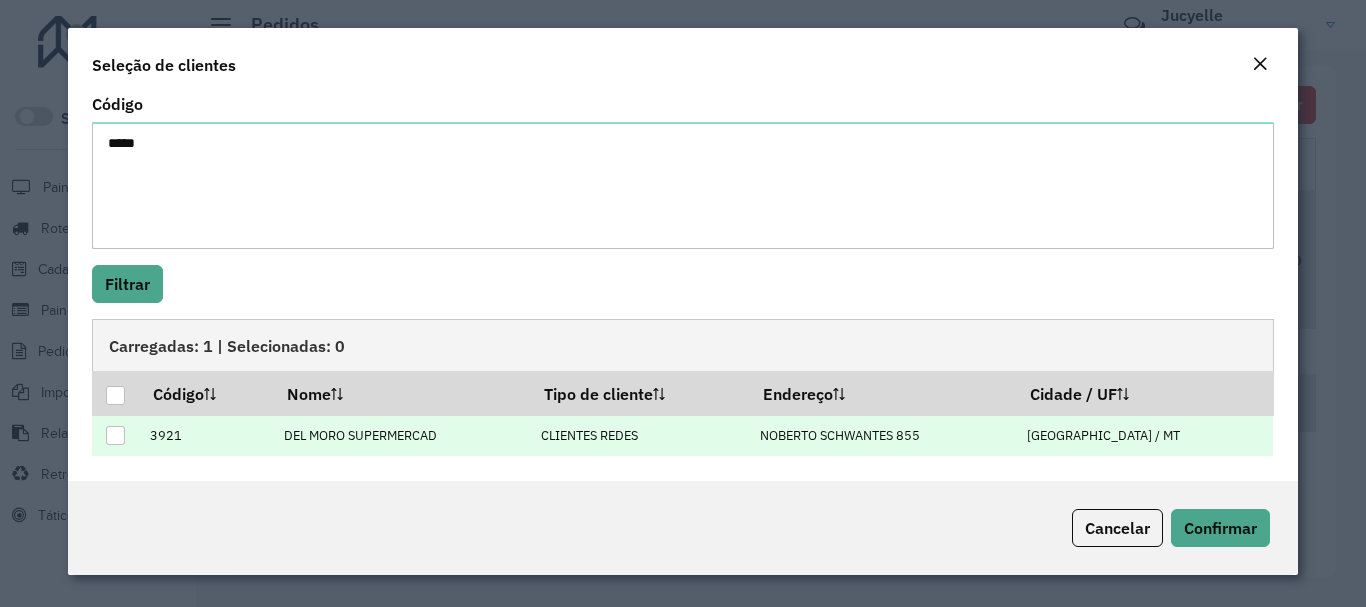 click at bounding box center [115, 435] 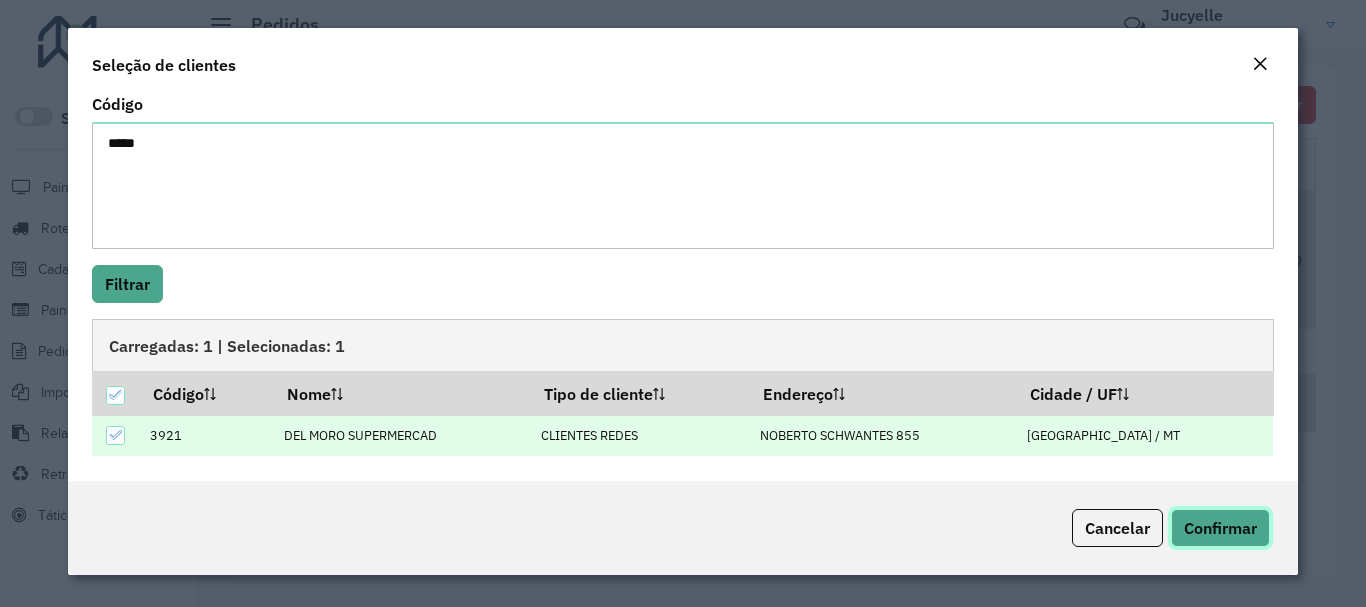 click on "Confirmar" 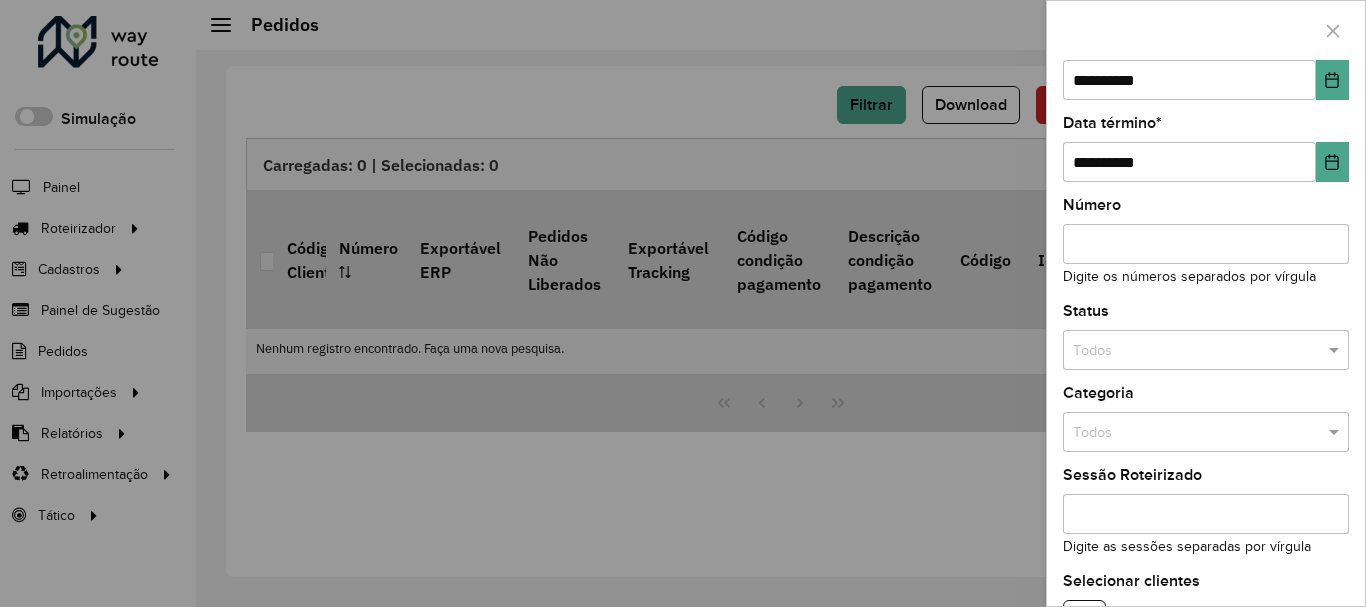 scroll, scrollTop: 235, scrollLeft: 0, axis: vertical 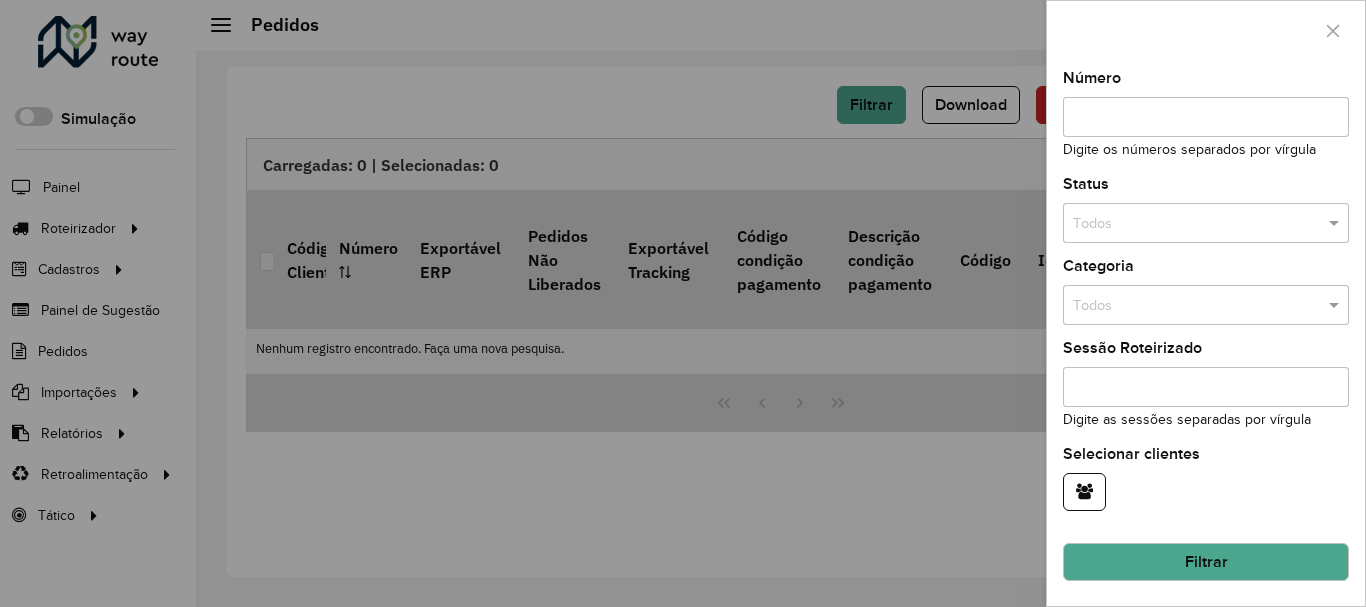click on "Filtrar" 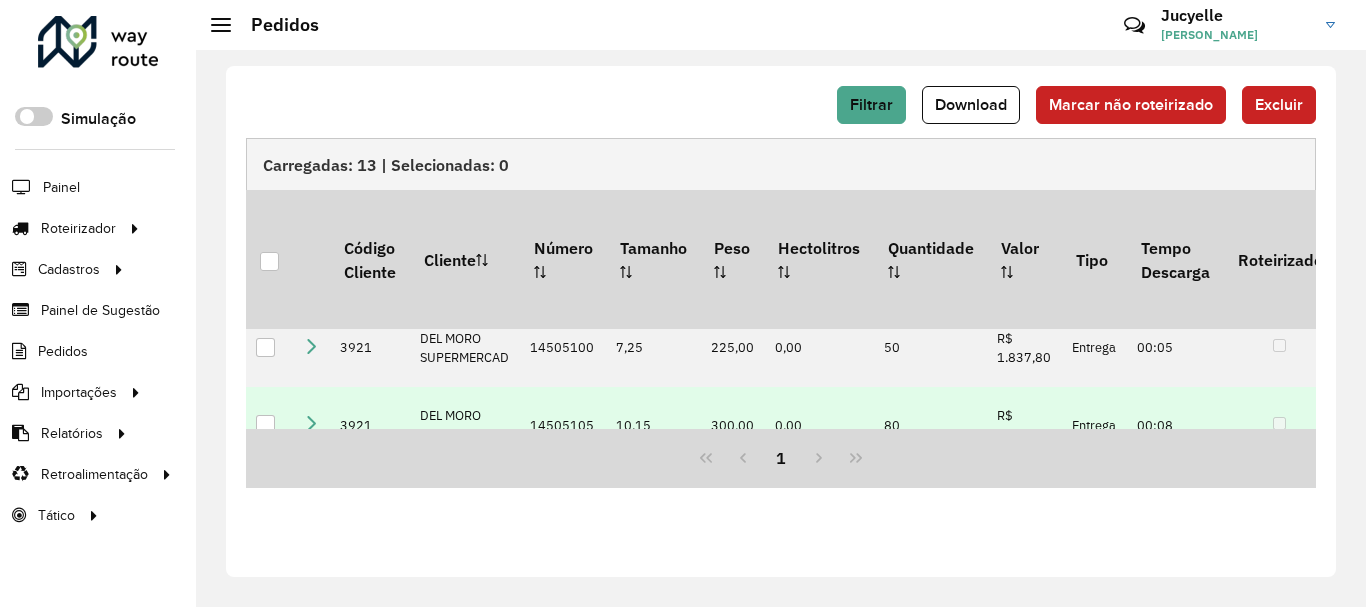 scroll, scrollTop: 500, scrollLeft: 0, axis: vertical 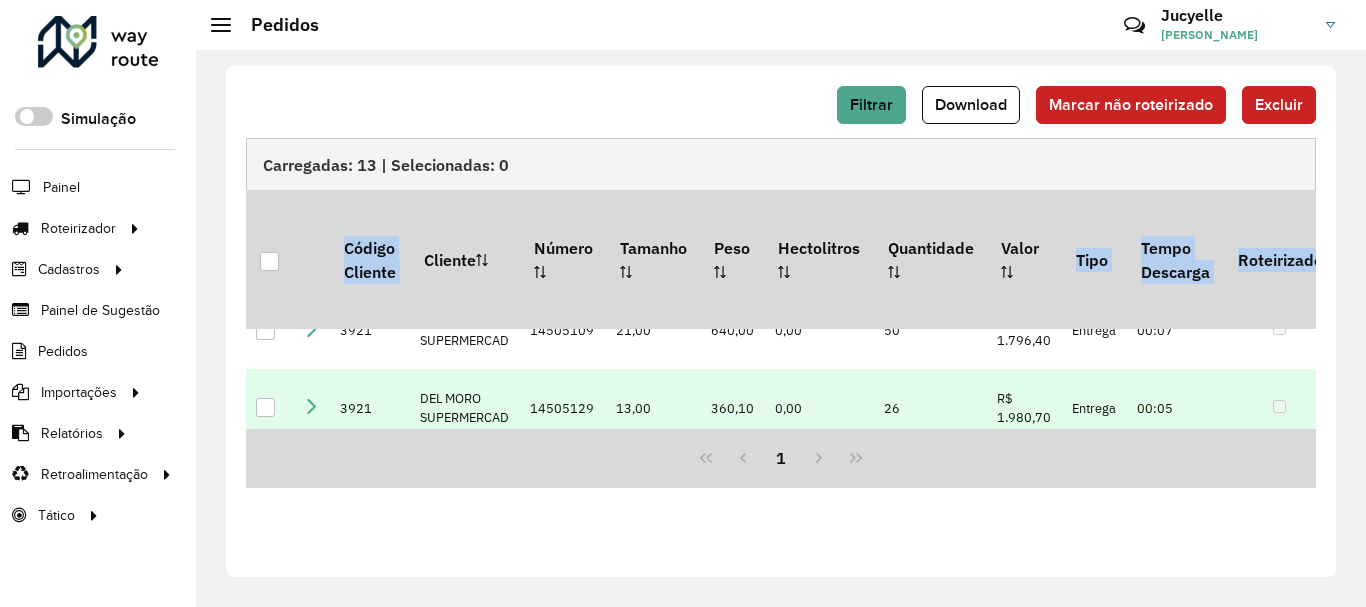 drag, startPoint x: 559, startPoint y: 423, endPoint x: 542, endPoint y: 411, distance: 20.808653 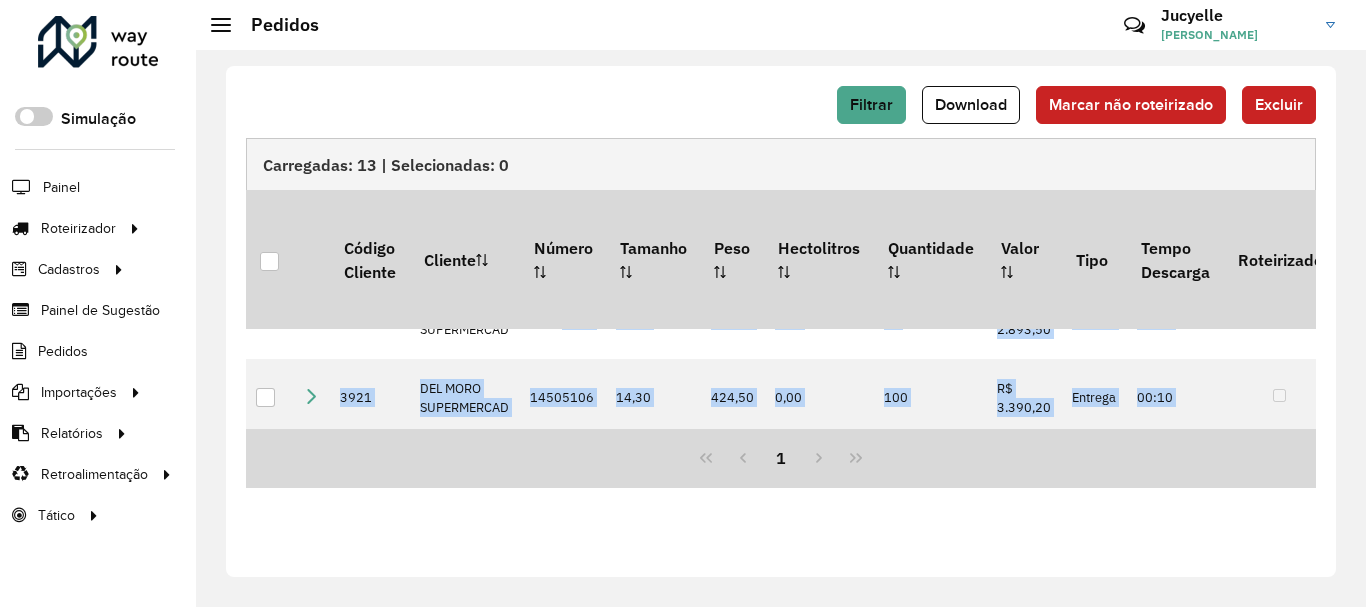 scroll, scrollTop: 490, scrollLeft: 0, axis: vertical 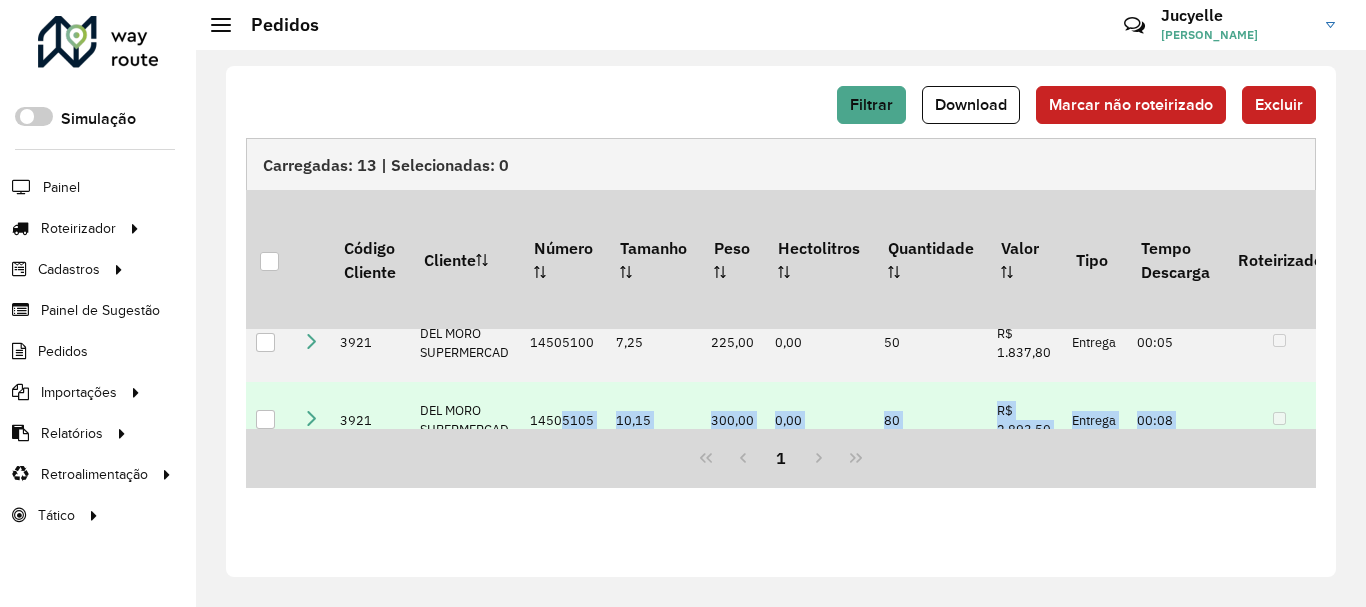 click on "14505105" at bounding box center [563, 421] 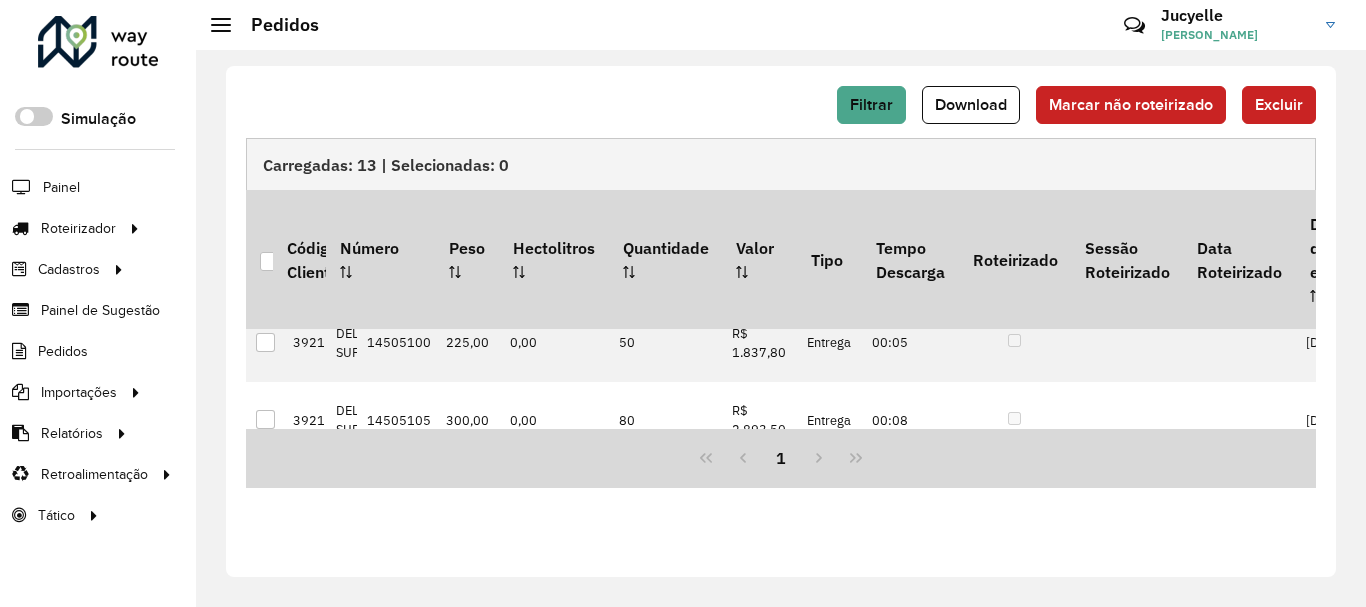 scroll, scrollTop: 490, scrollLeft: 0, axis: vertical 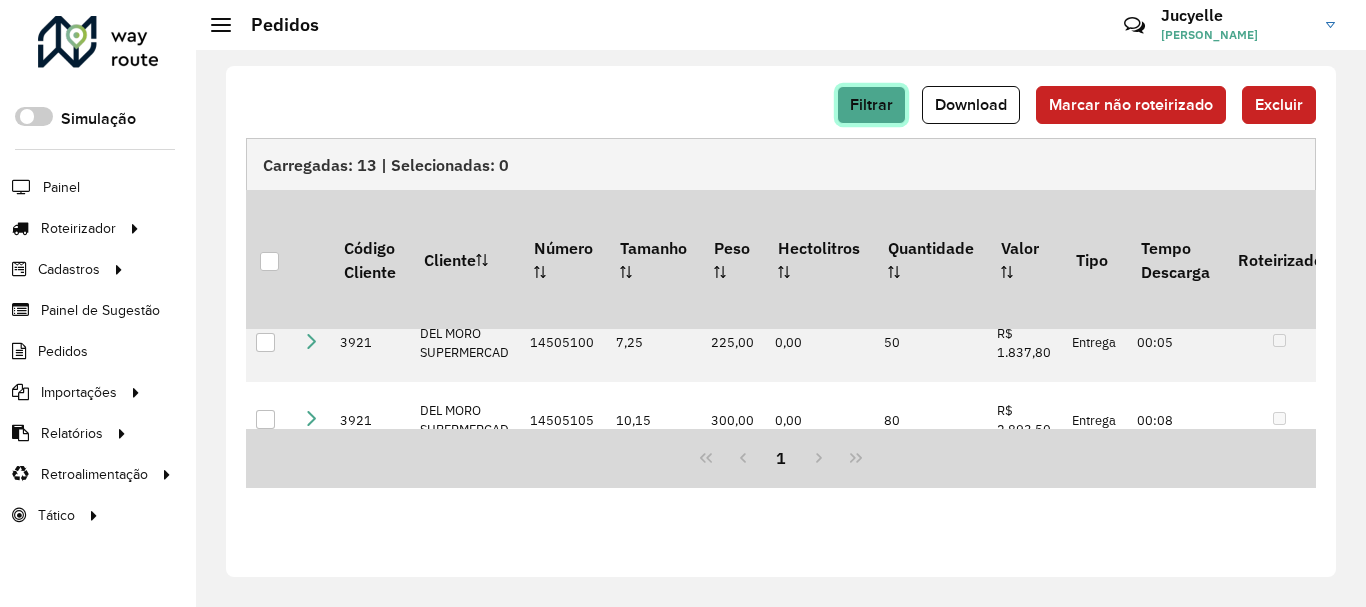click on "Filtrar" 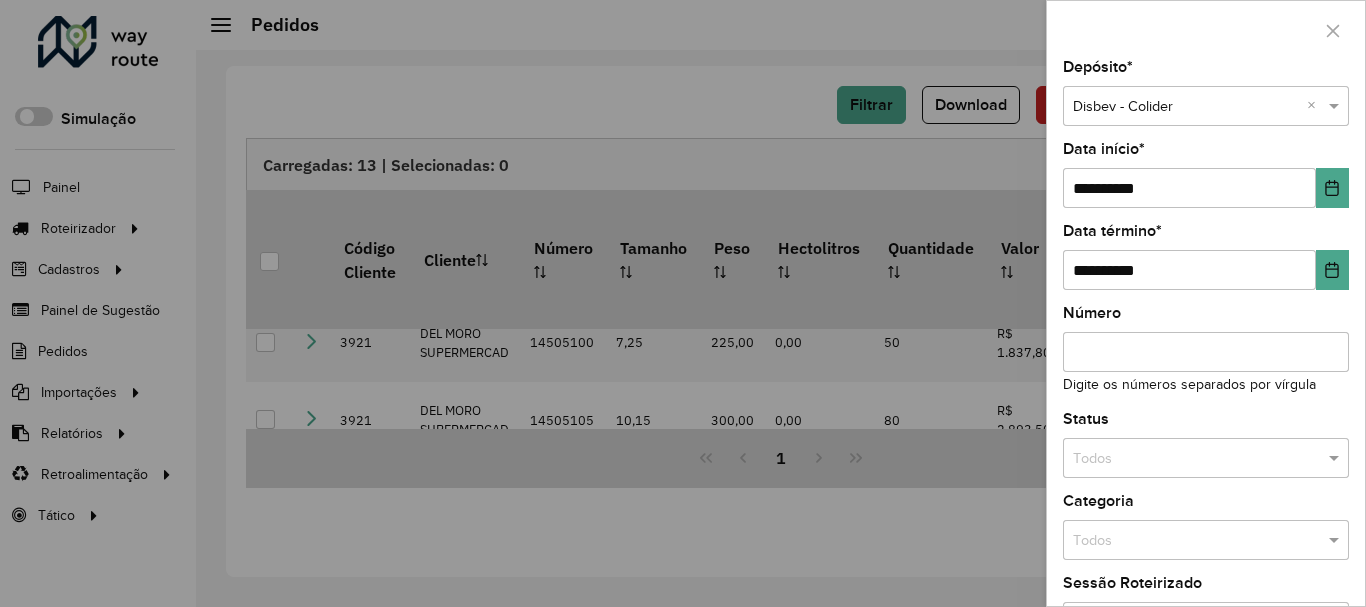 click at bounding box center (1186, 459) 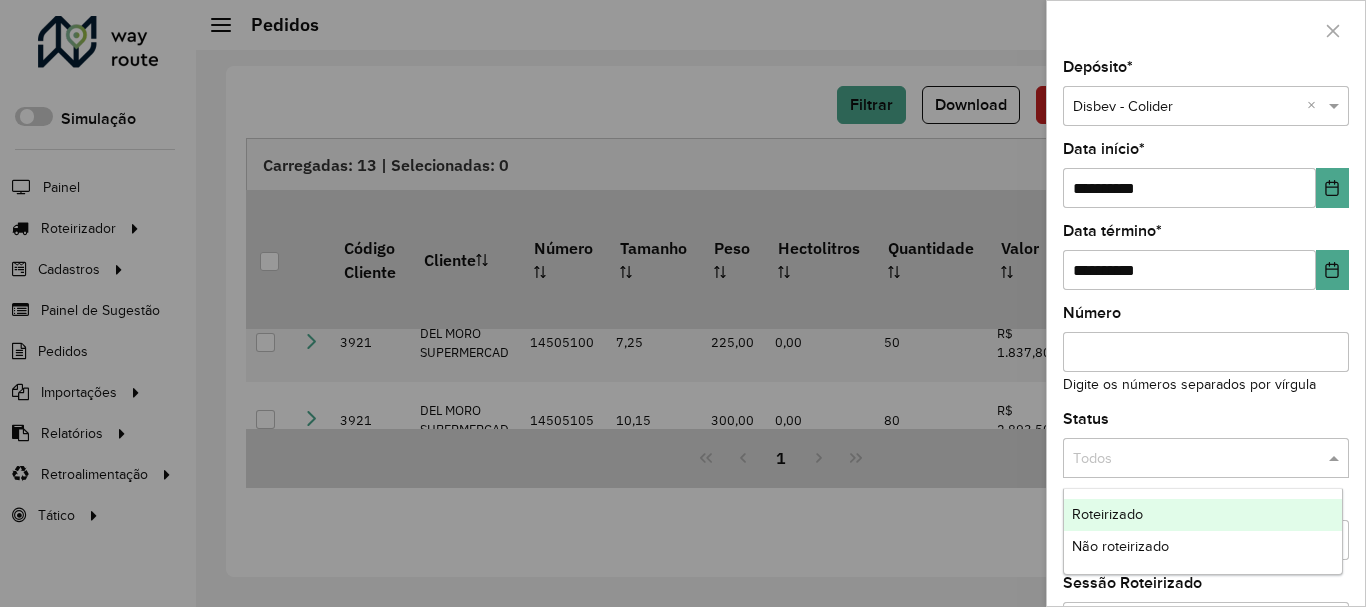 click on "Status  Todos" 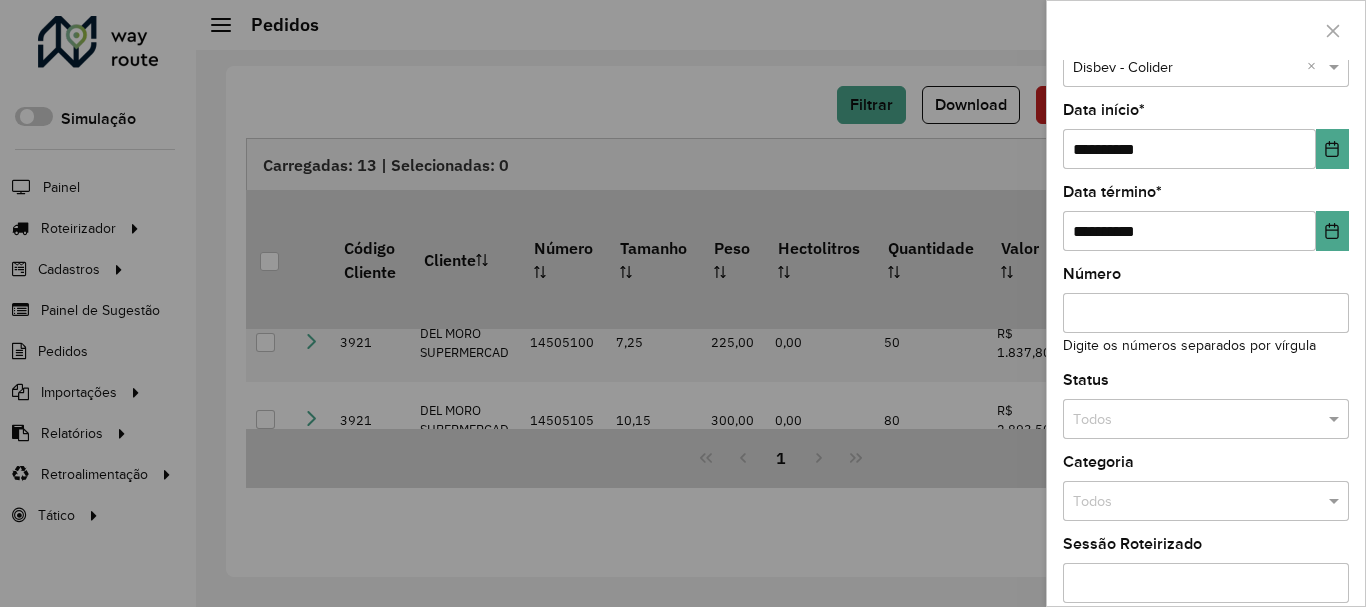 scroll, scrollTop: 100, scrollLeft: 0, axis: vertical 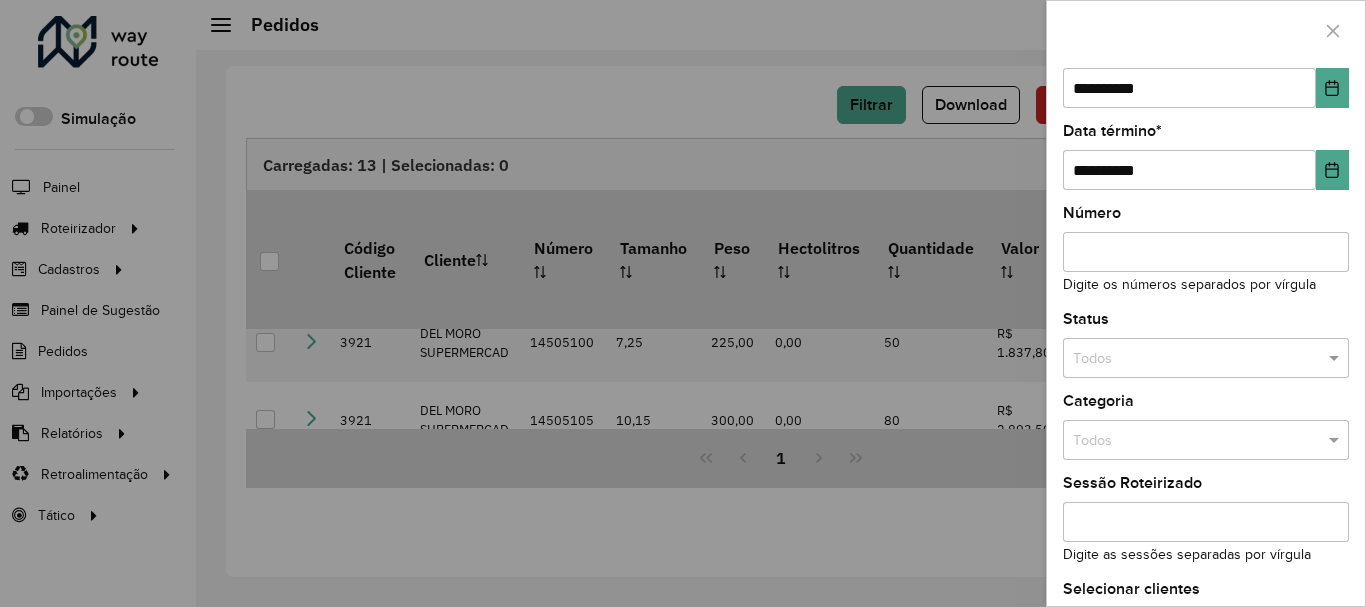 click at bounding box center (1186, 441) 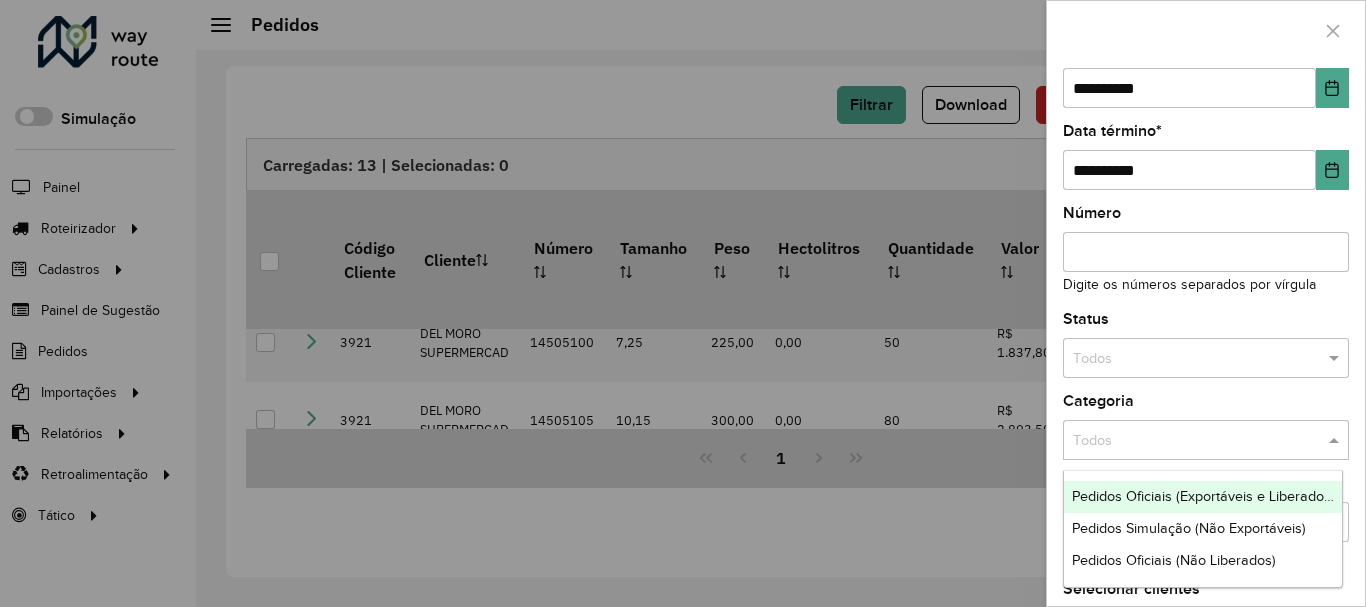 click on "Pedidos Oficiais (Exportáveis e Liberados)" at bounding box center [1203, 496] 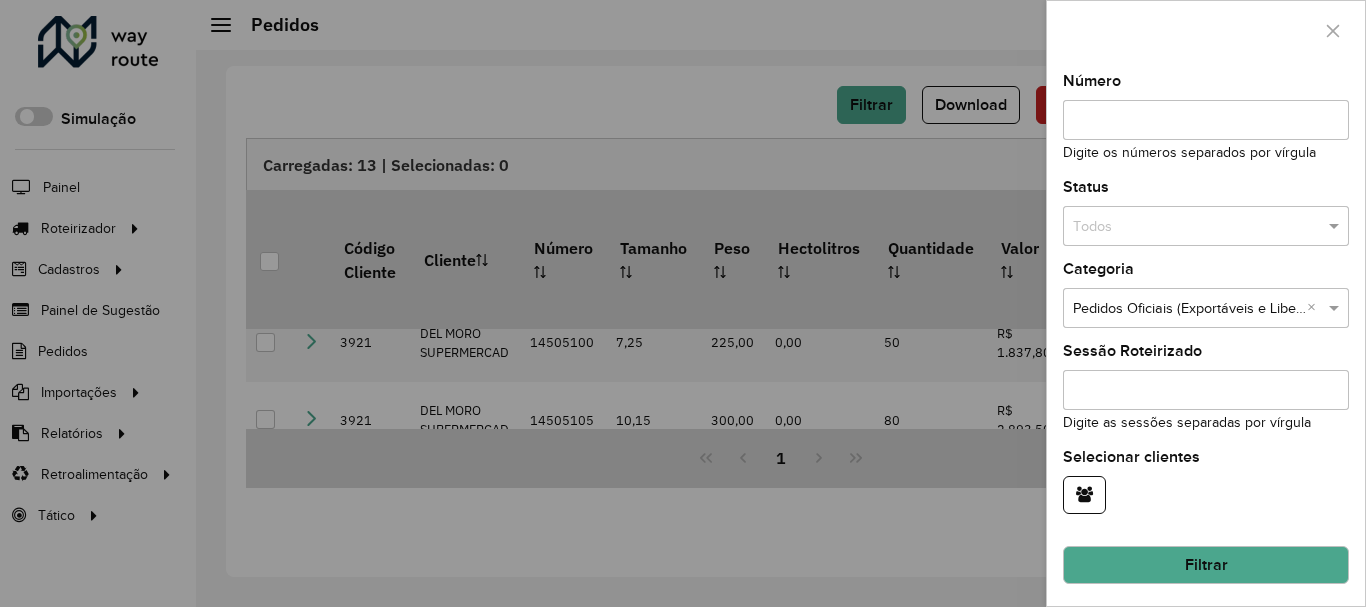 scroll, scrollTop: 235, scrollLeft: 0, axis: vertical 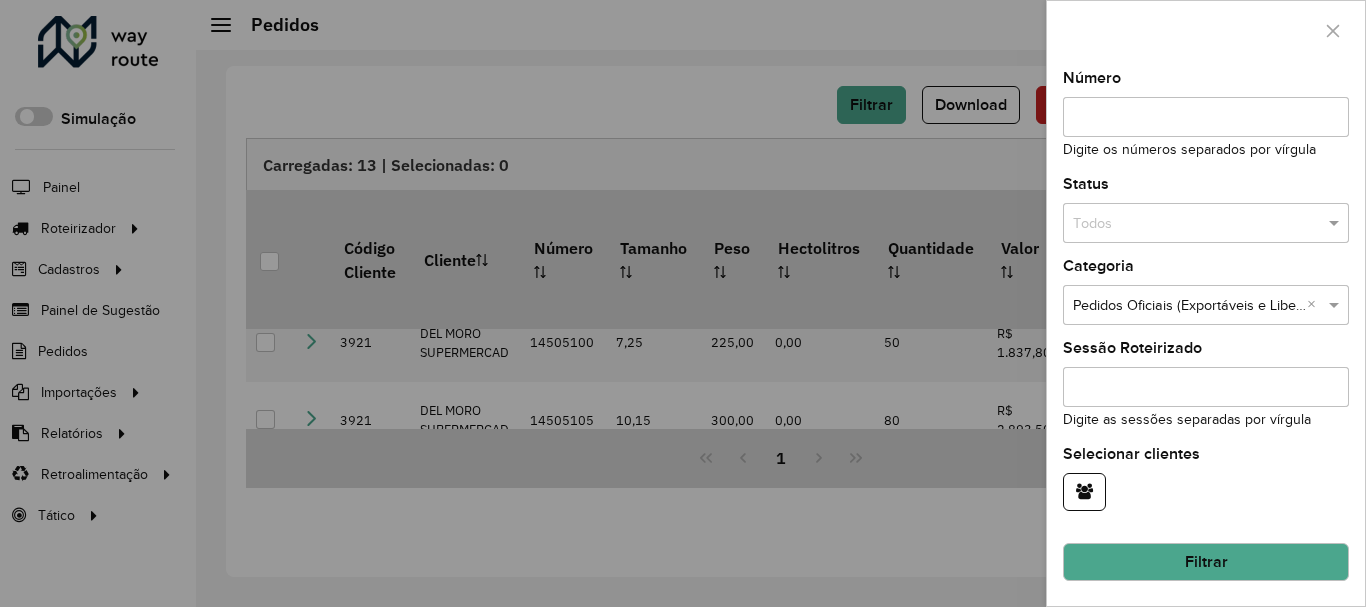 click on "Filtrar" 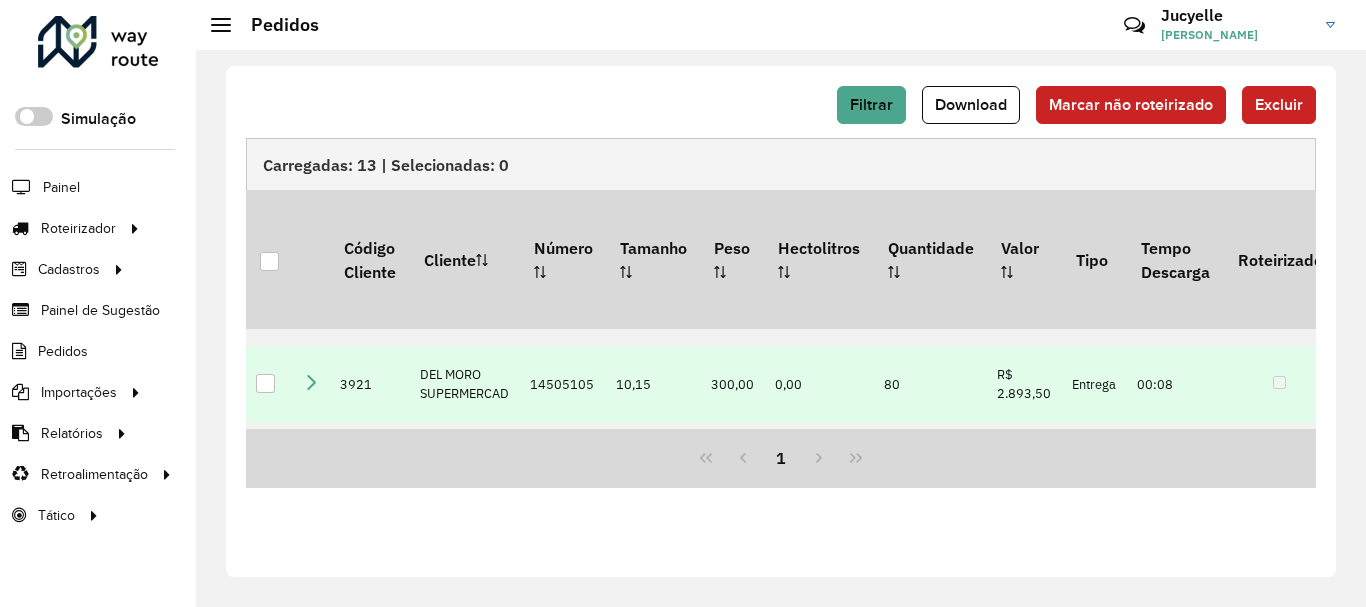 scroll, scrollTop: 490, scrollLeft: 0, axis: vertical 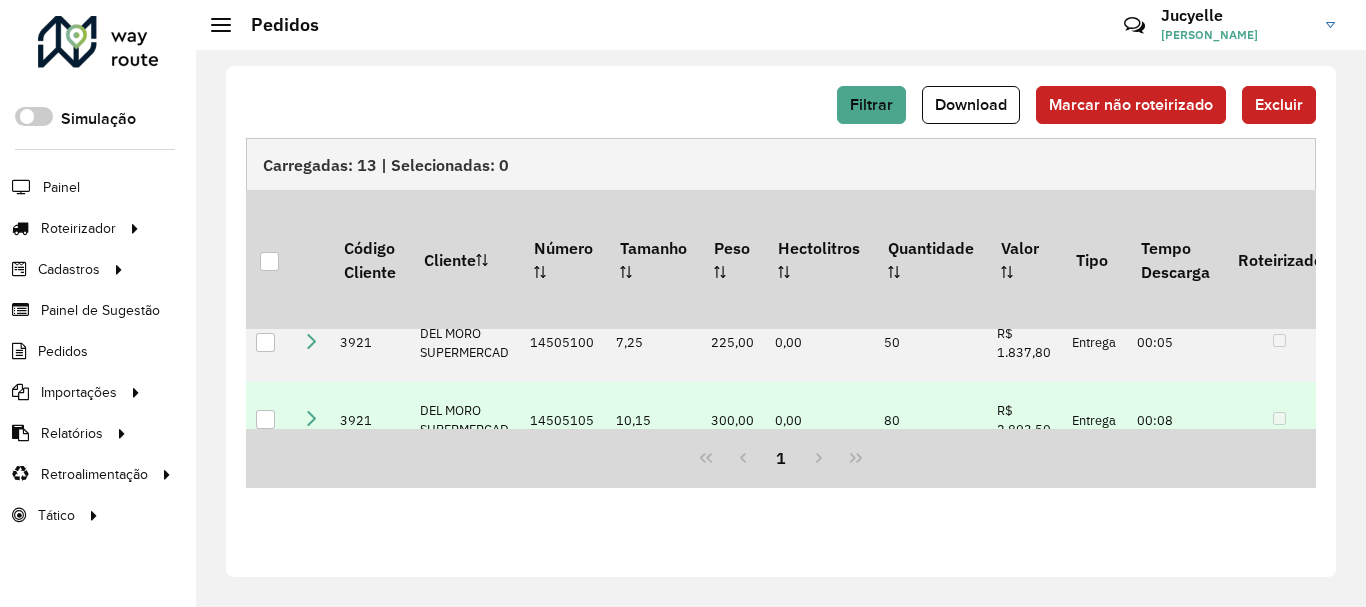 click at bounding box center (311, 418) 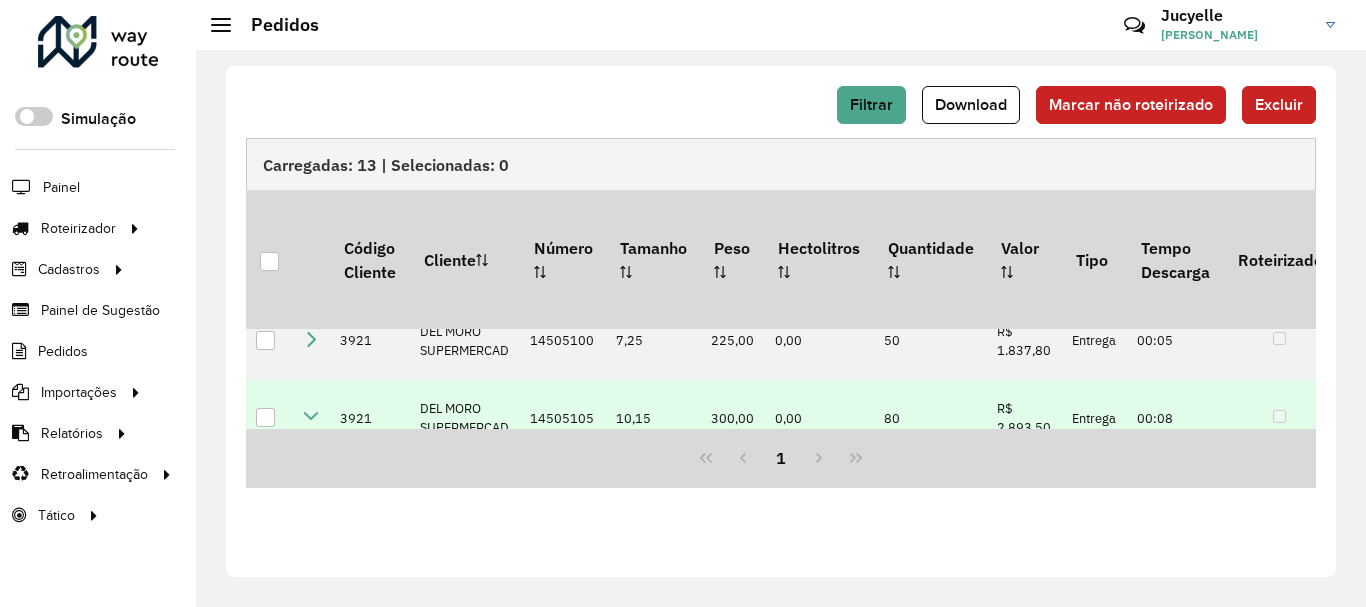 scroll, scrollTop: 490, scrollLeft: 0, axis: vertical 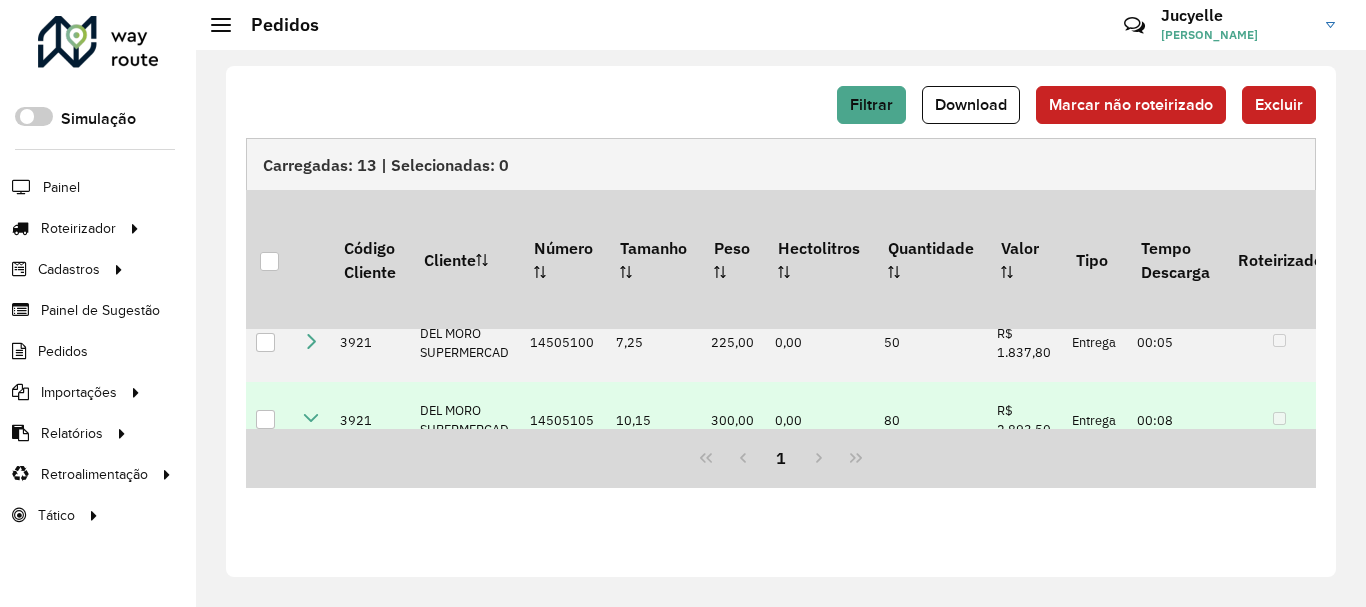 click at bounding box center [311, 418] 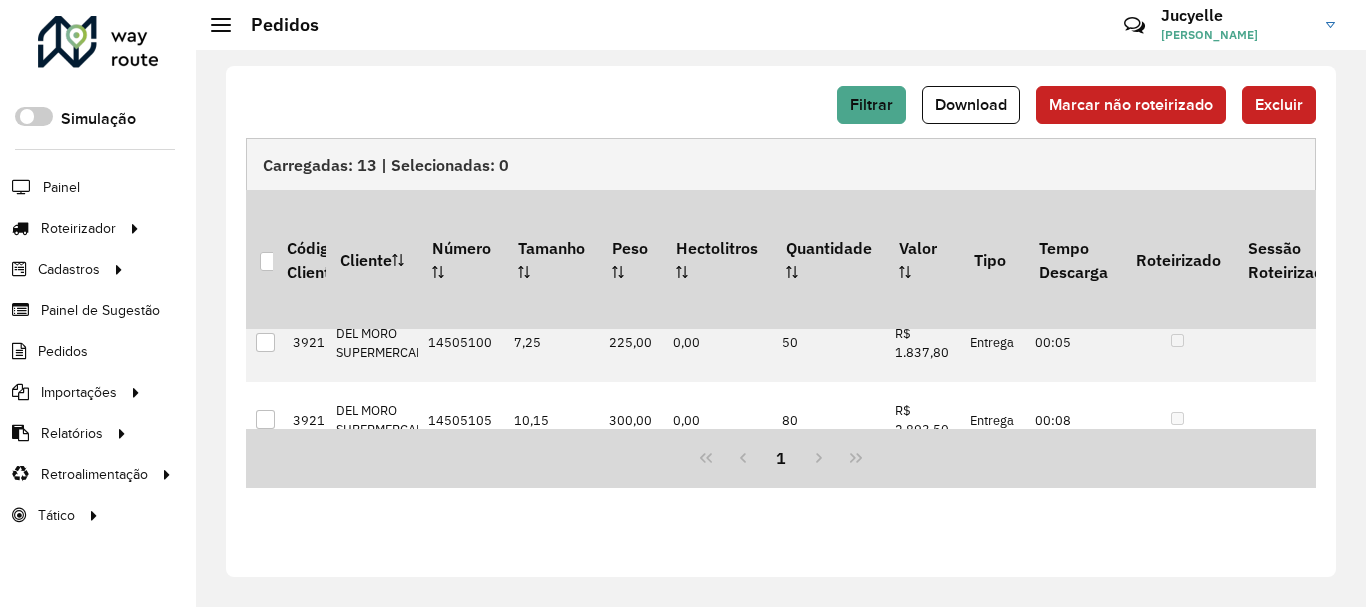 scroll, scrollTop: 490, scrollLeft: 106, axis: both 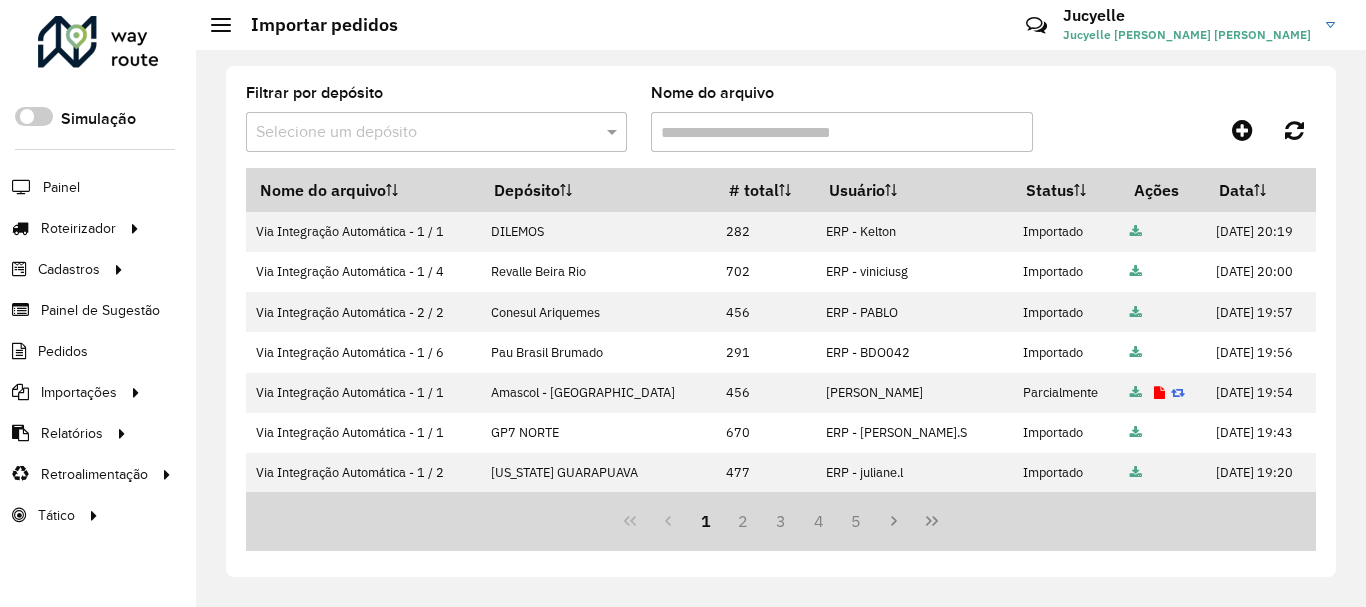 click at bounding box center (416, 133) 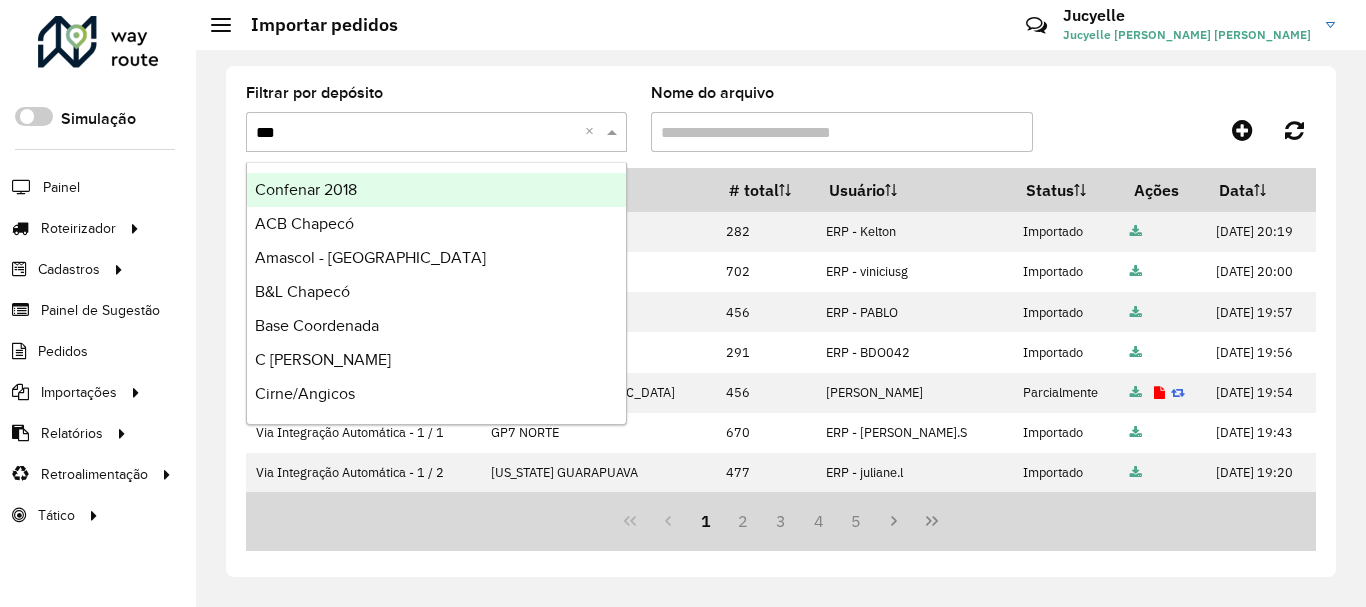 type on "****" 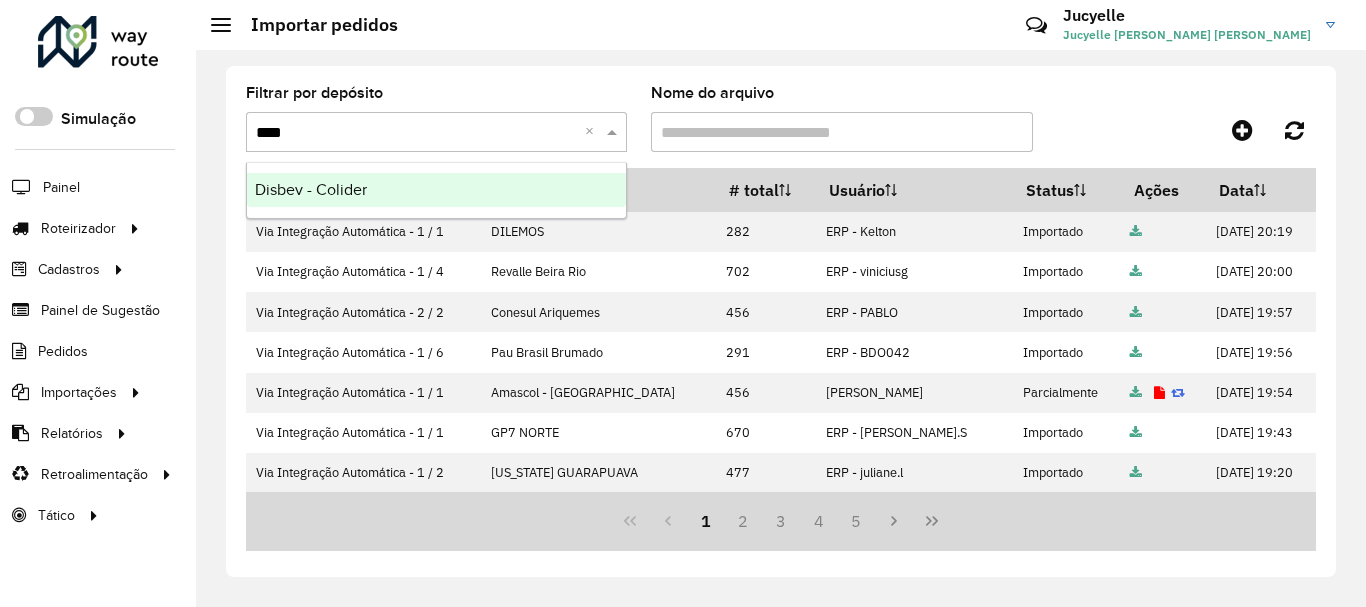 click on "Disbev - Colider" at bounding box center [436, 190] 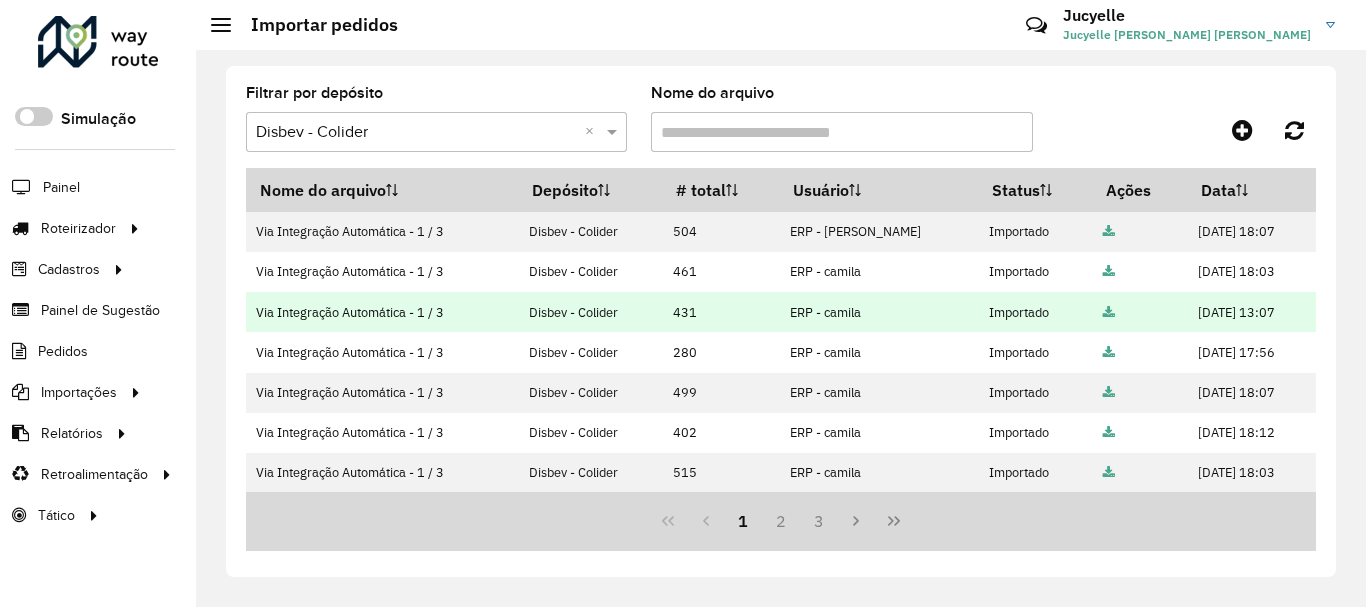 click at bounding box center [1109, 313] 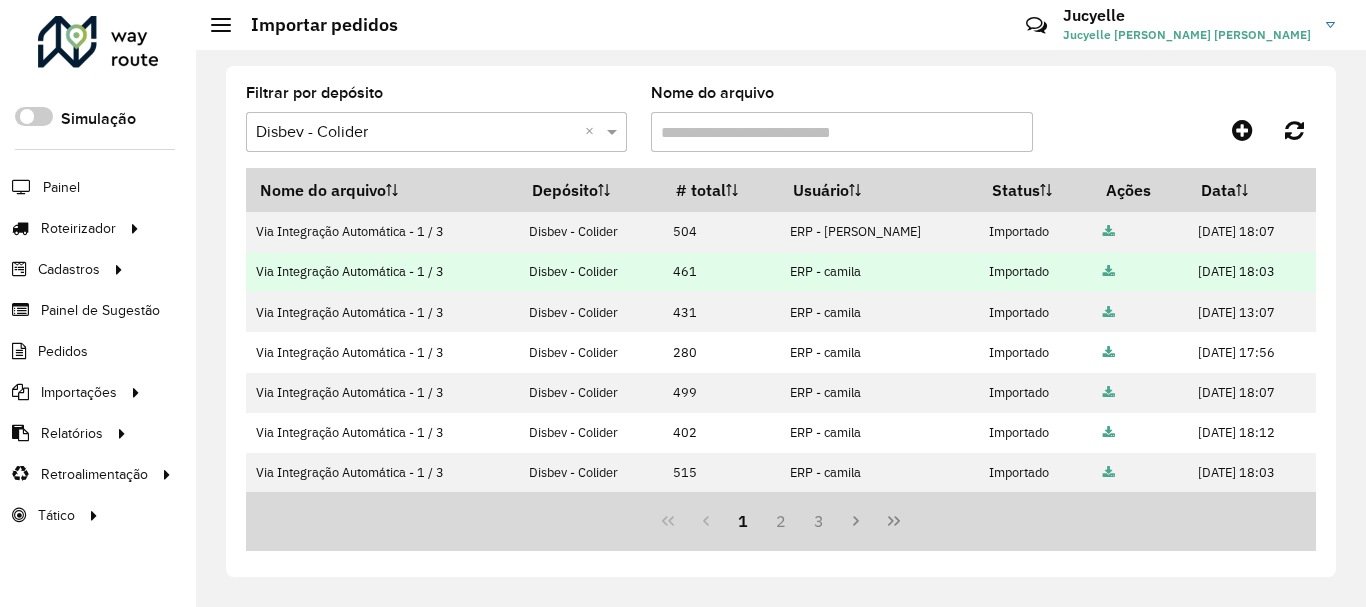 click at bounding box center [1109, 272] 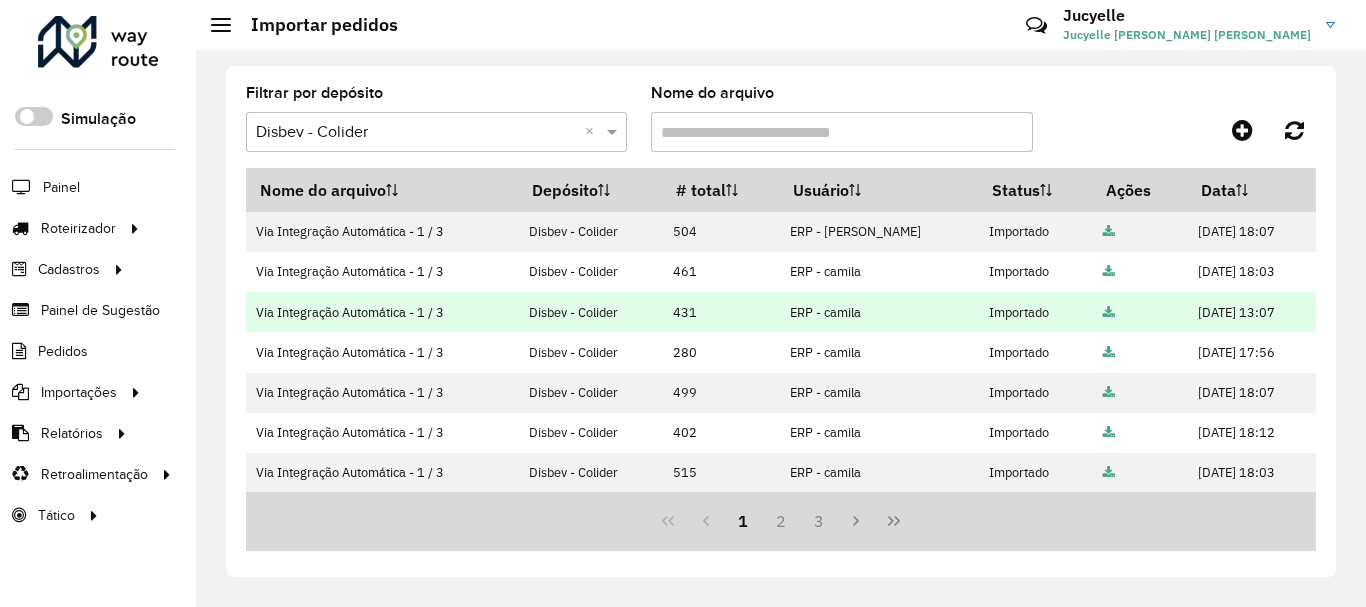 drag, startPoint x: 1263, startPoint y: 311, endPoint x: 1223, endPoint y: 311, distance: 40 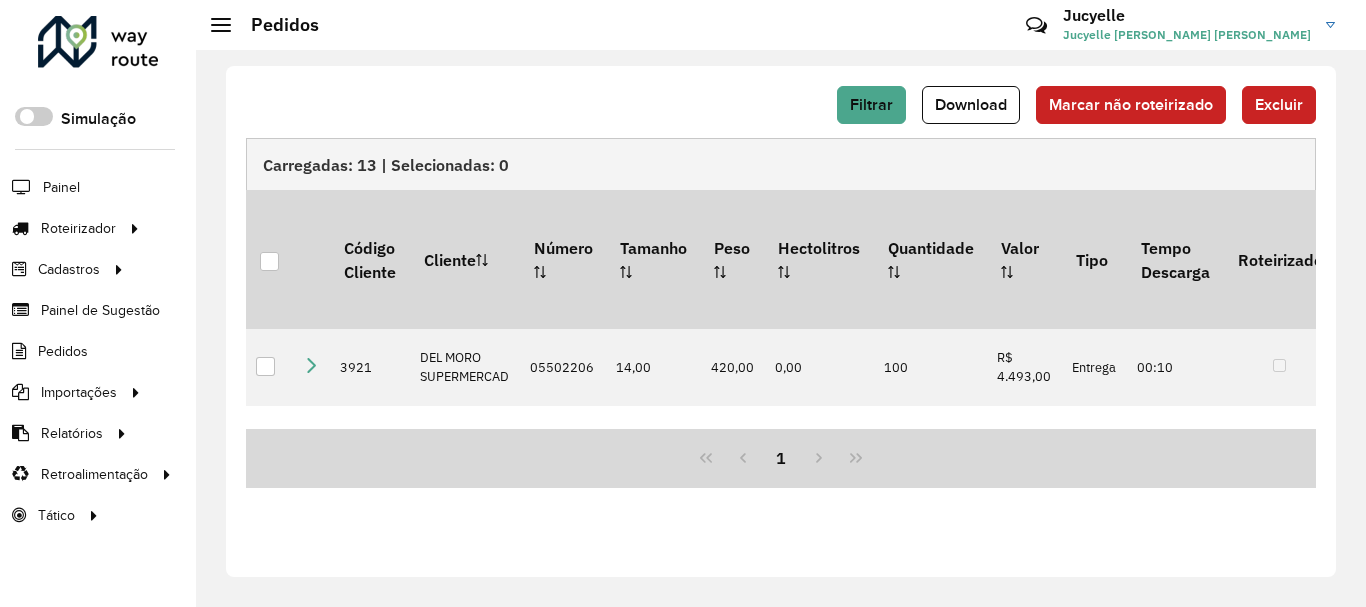 scroll, scrollTop: 0, scrollLeft: 0, axis: both 